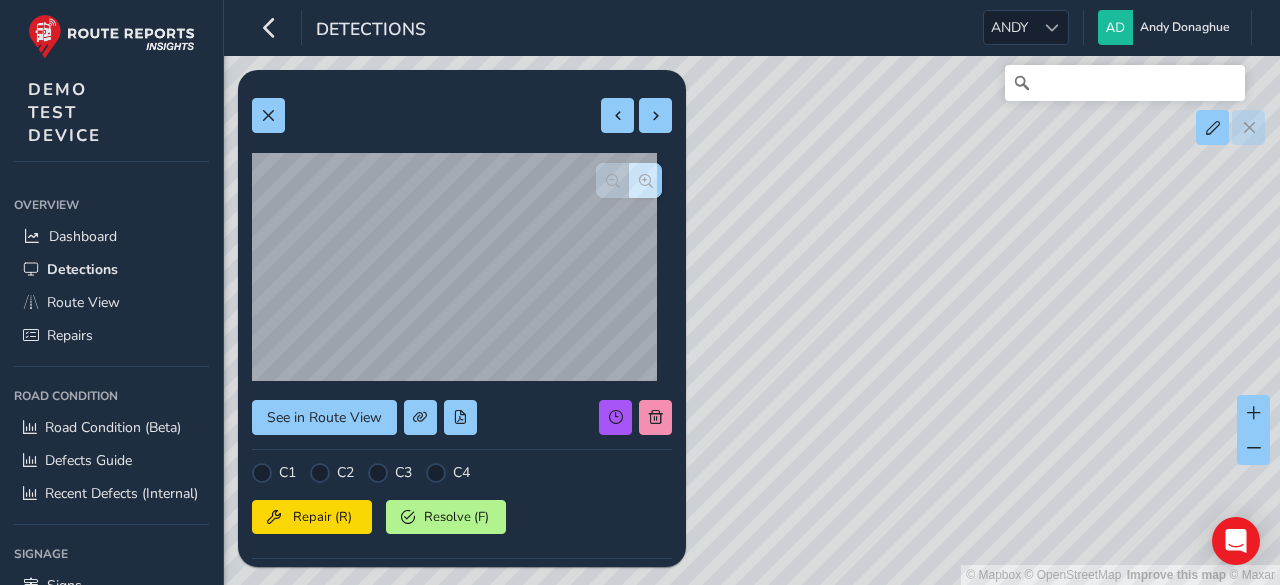 scroll, scrollTop: 0, scrollLeft: 0, axis: both 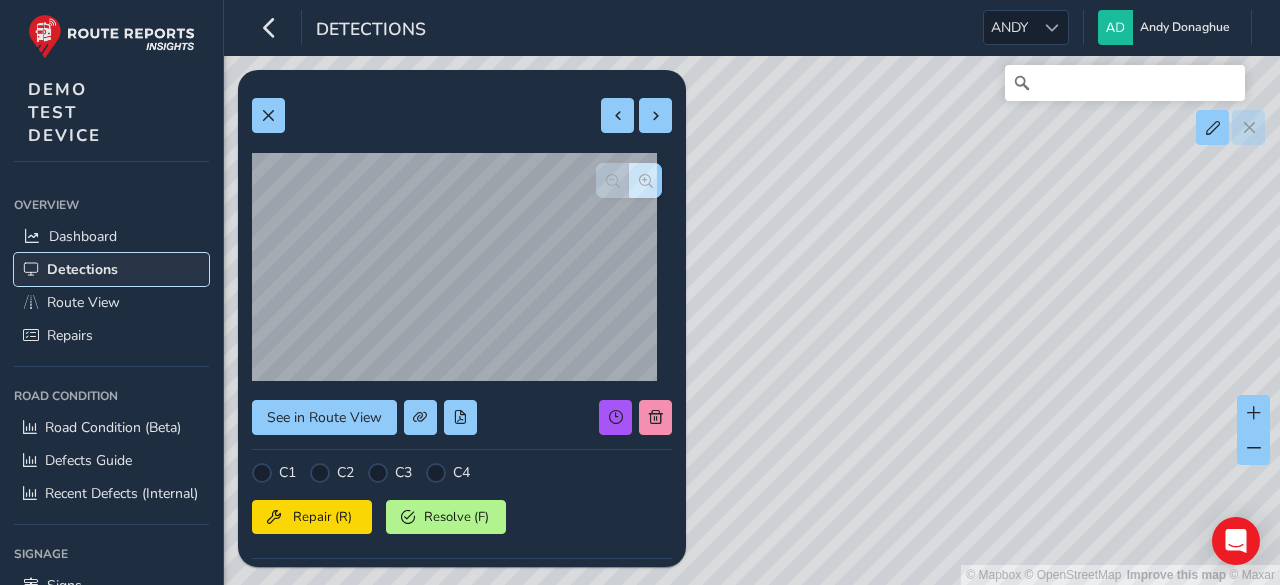 click on "Detections" at bounding box center (82, 269) 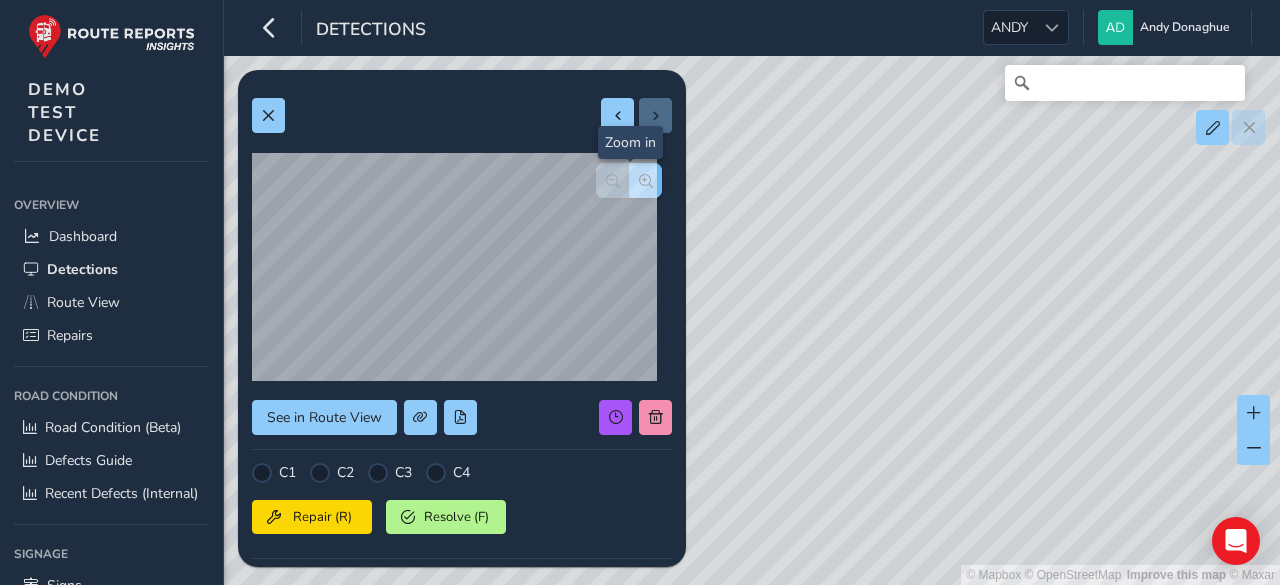 click at bounding box center (646, 181) 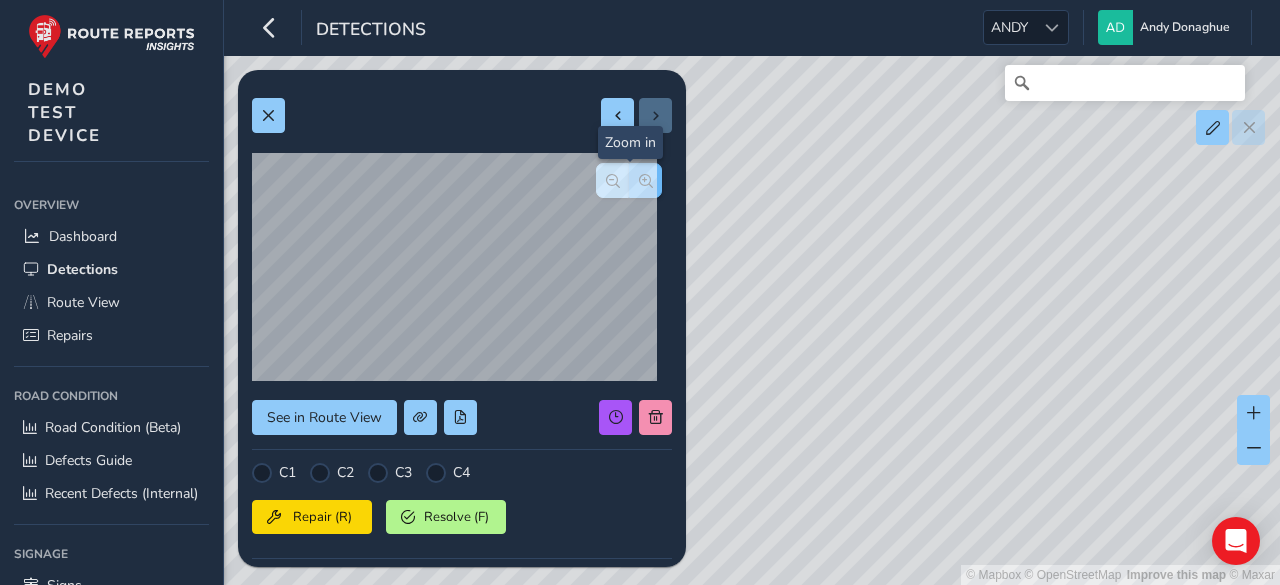 click at bounding box center (646, 181) 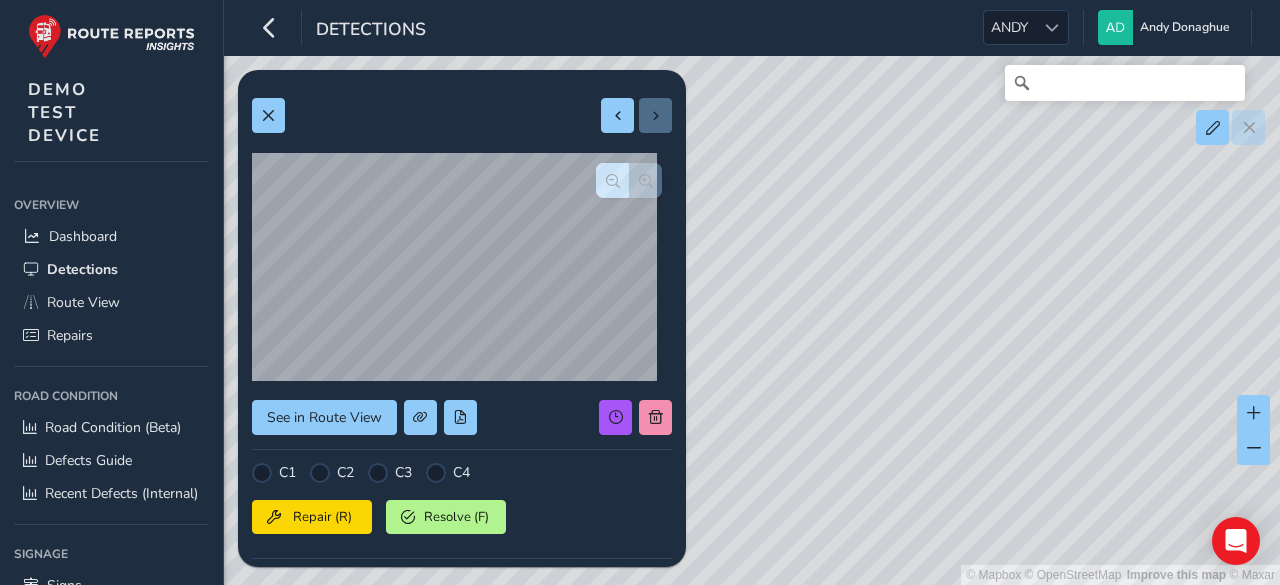 click at bounding box center [629, 180] 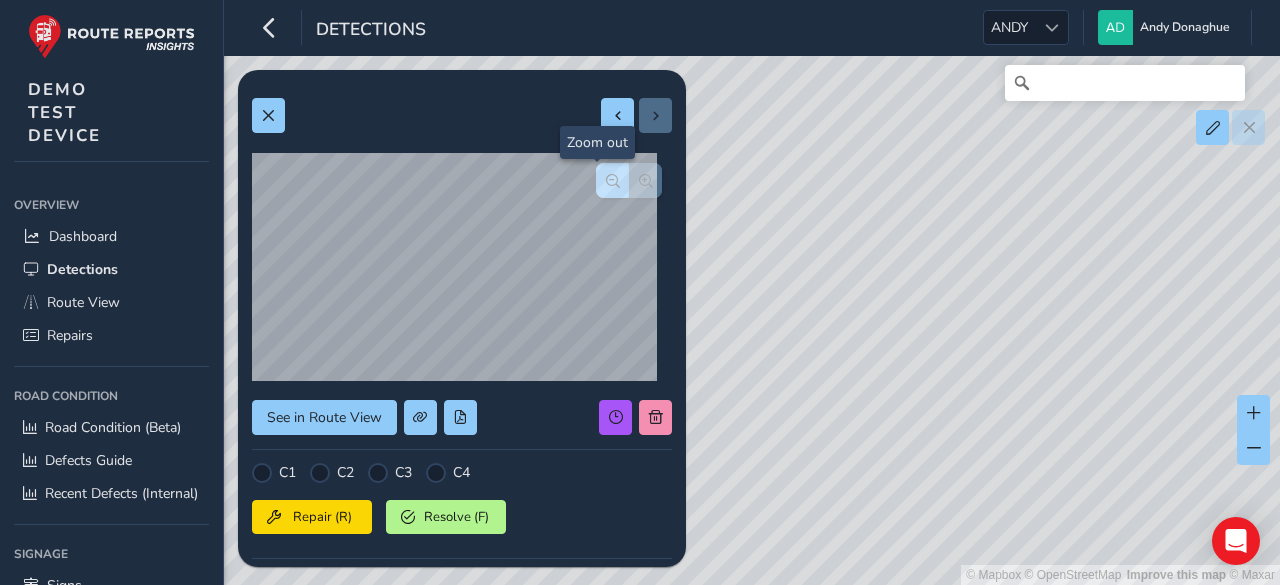 click at bounding box center (613, 181) 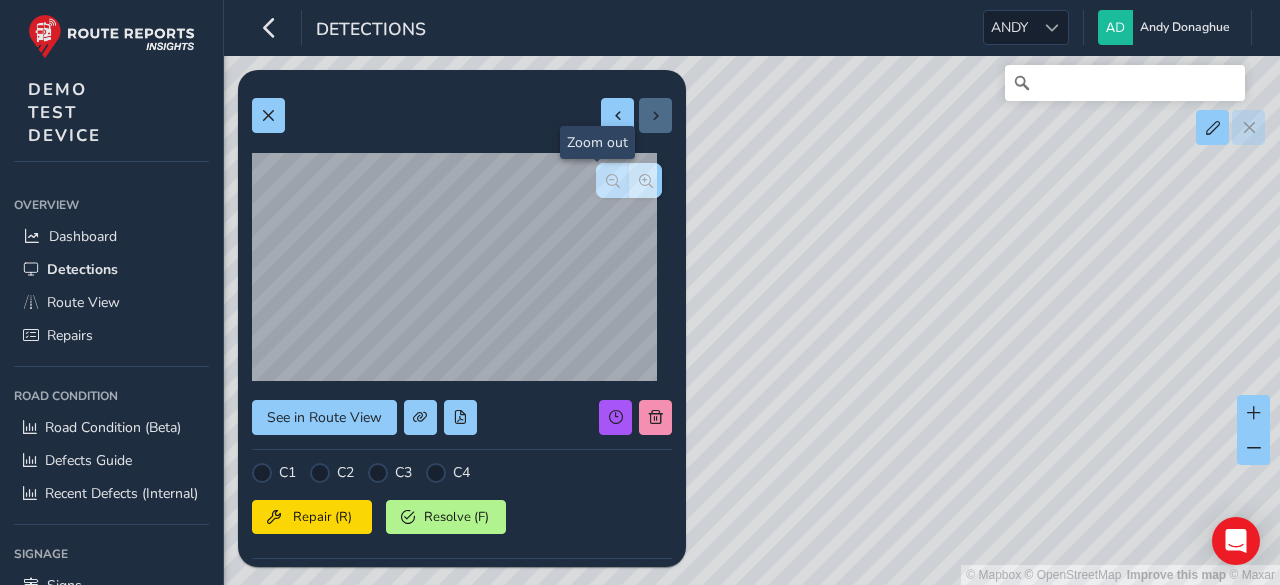 click at bounding box center (613, 181) 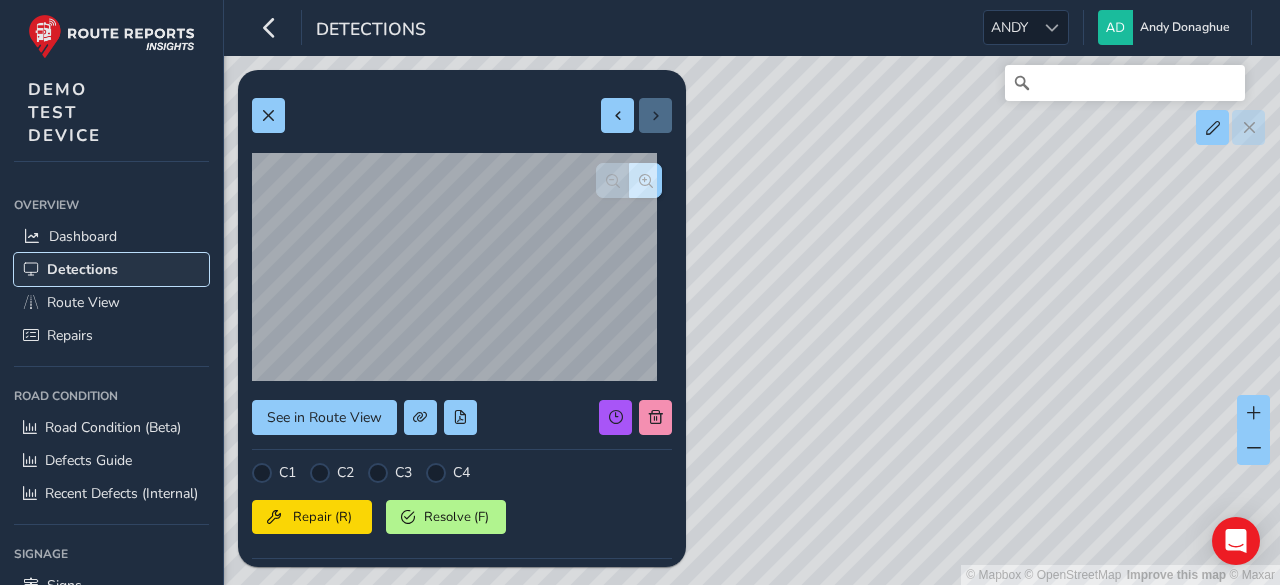 click on "Detections" at bounding box center [82, 269] 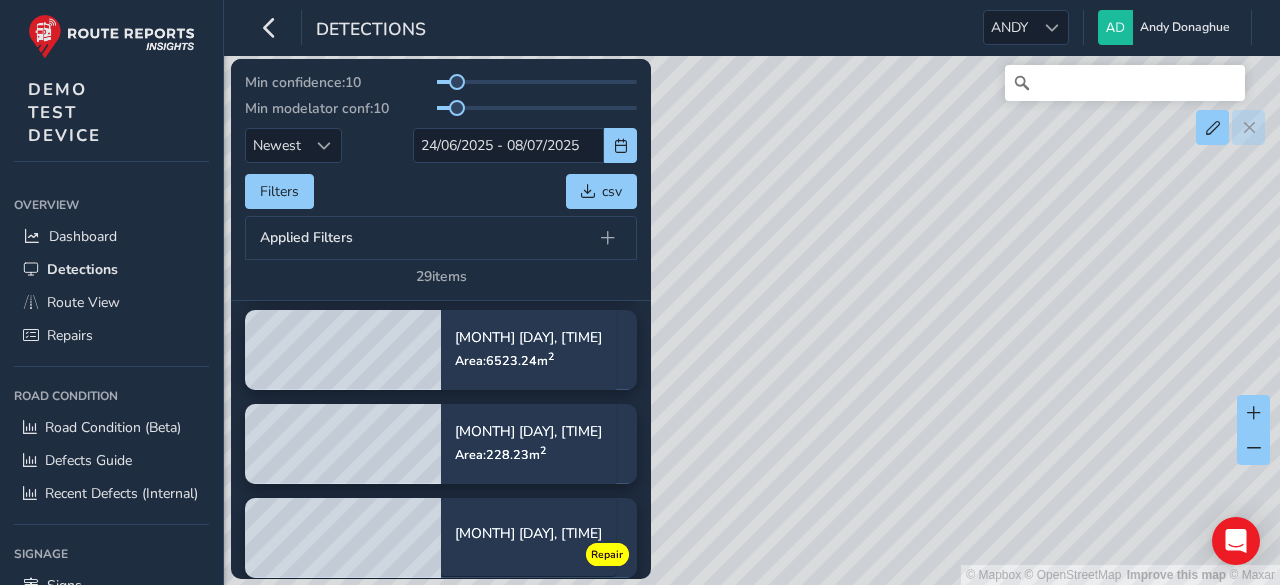 scroll, scrollTop: 680, scrollLeft: 0, axis: vertical 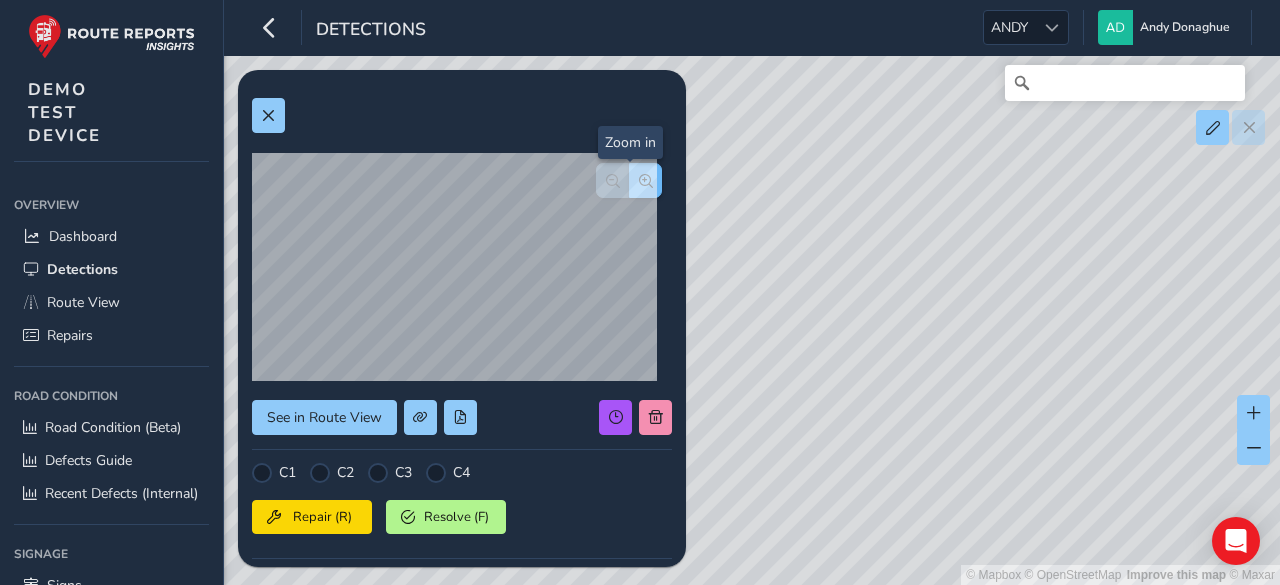 click at bounding box center [646, 181] 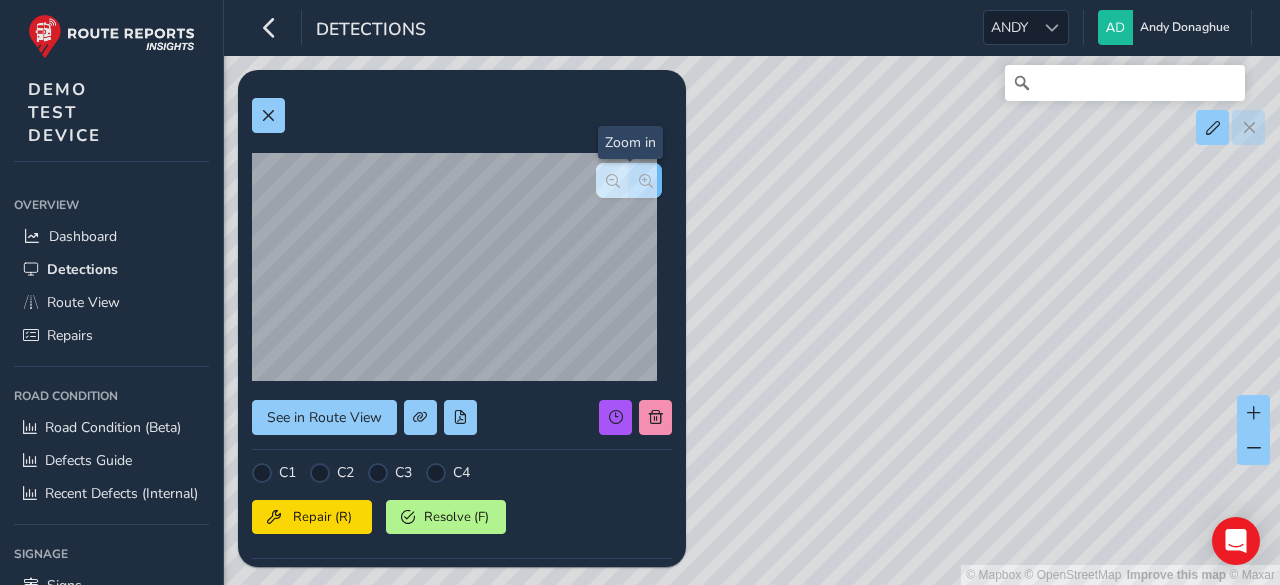 click at bounding box center (646, 181) 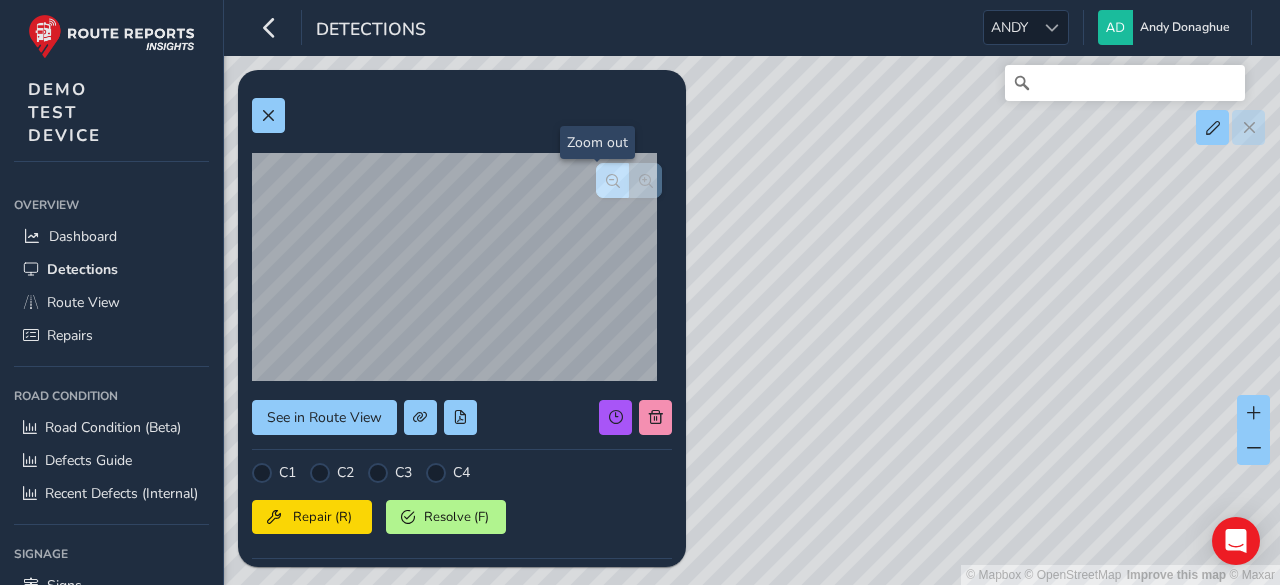 click at bounding box center [613, 181] 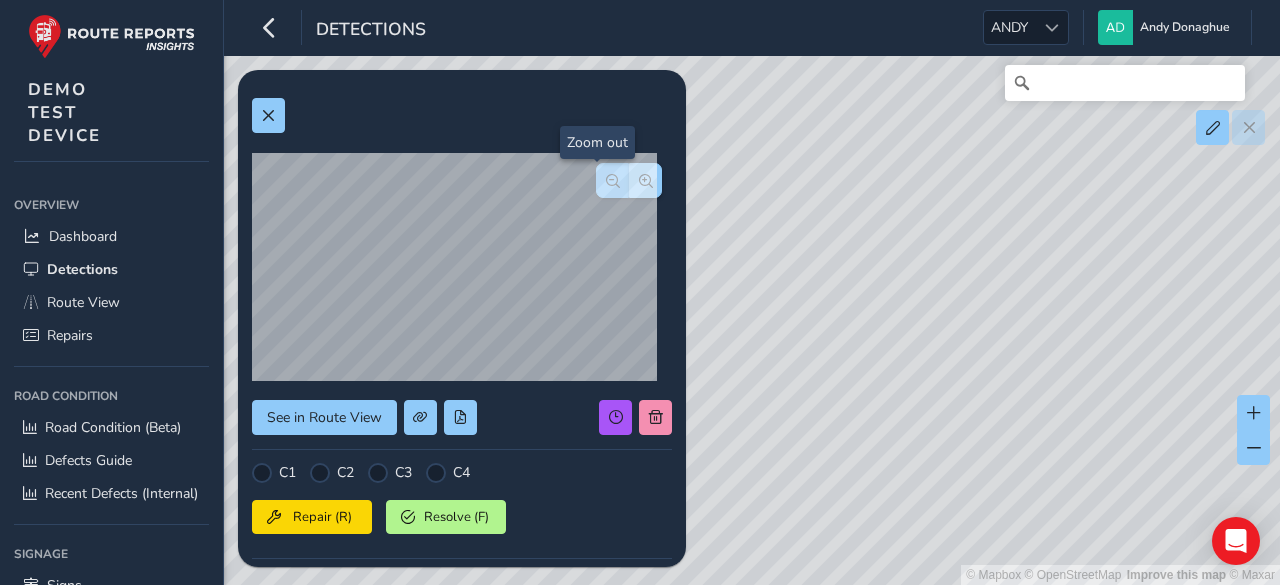 click at bounding box center [613, 181] 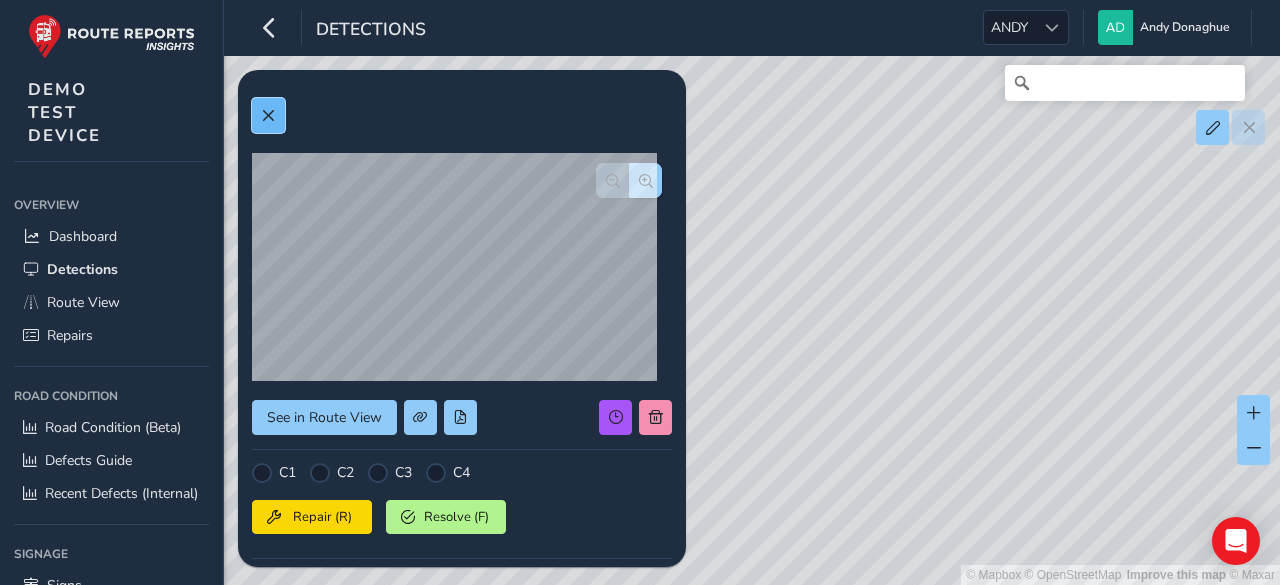 click at bounding box center [268, 116] 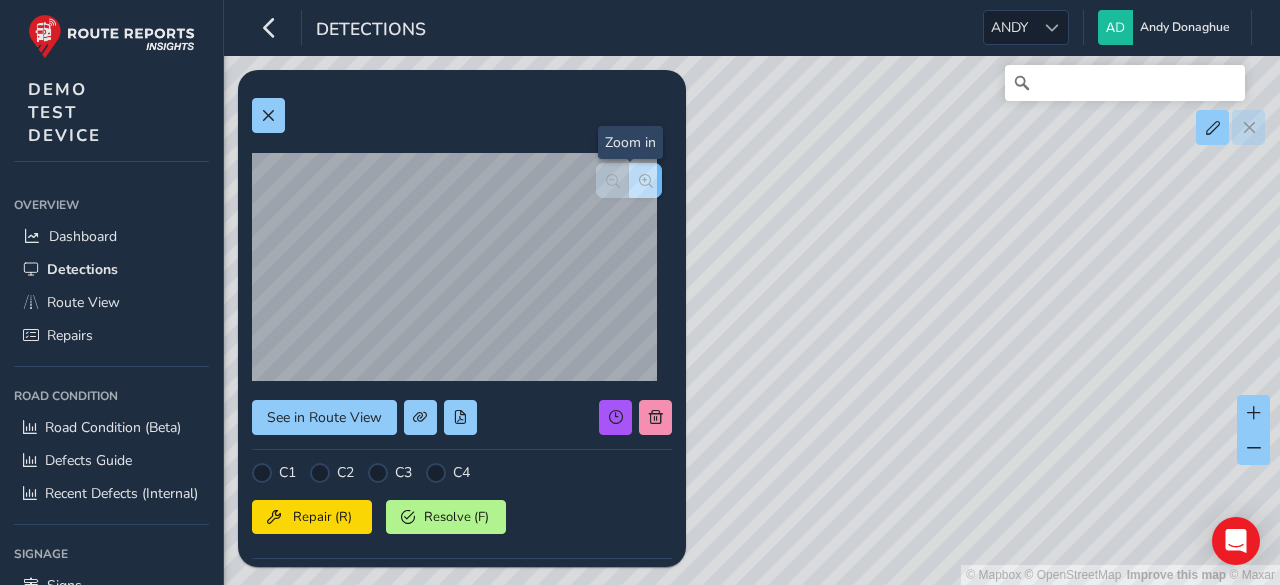 click at bounding box center (645, 180) 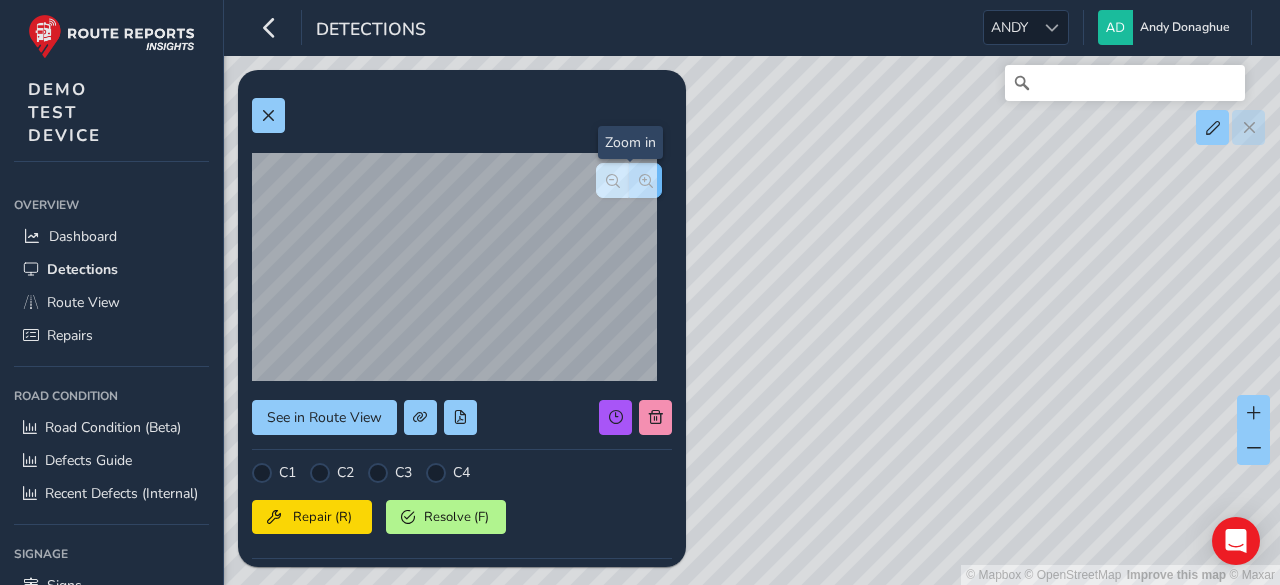 click at bounding box center [645, 180] 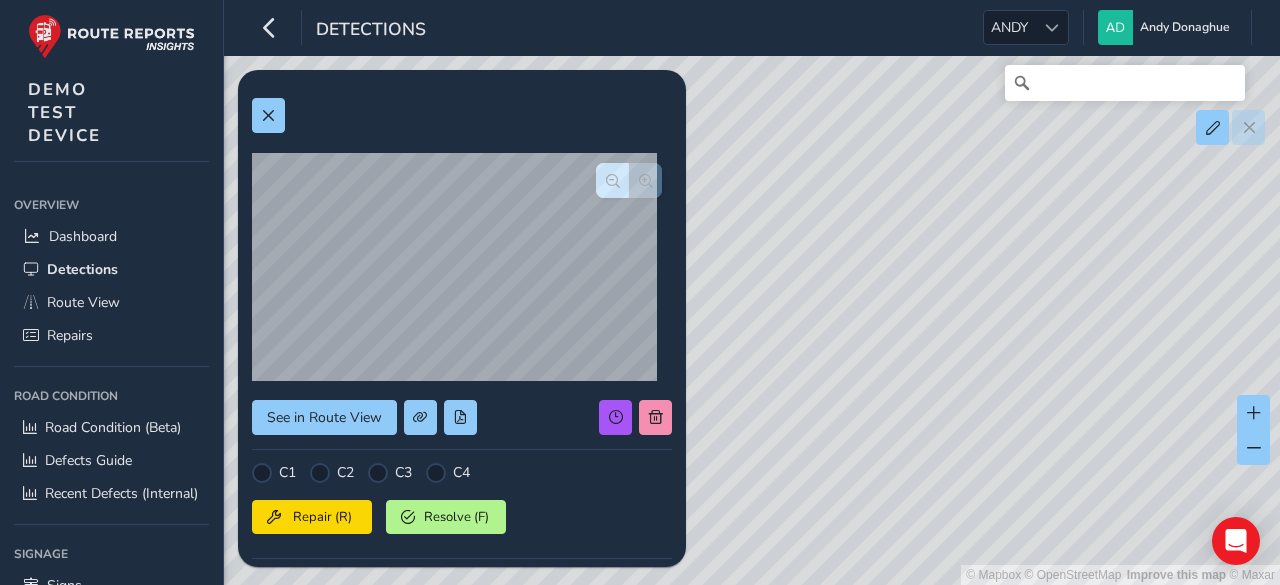 click at bounding box center [629, 180] 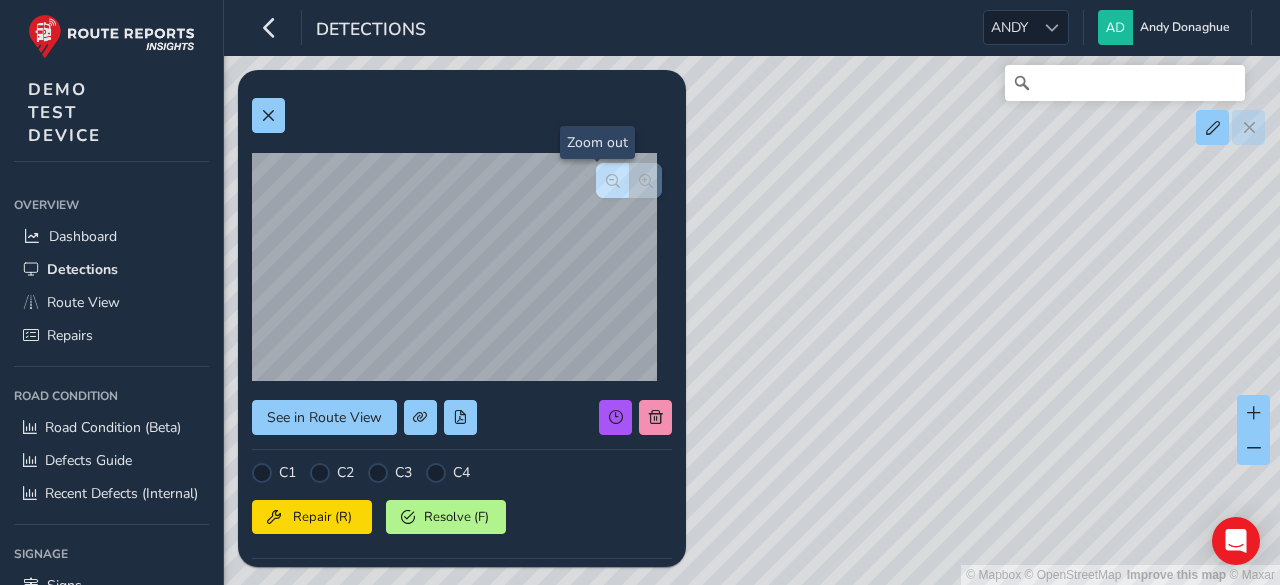 click at bounding box center (613, 181) 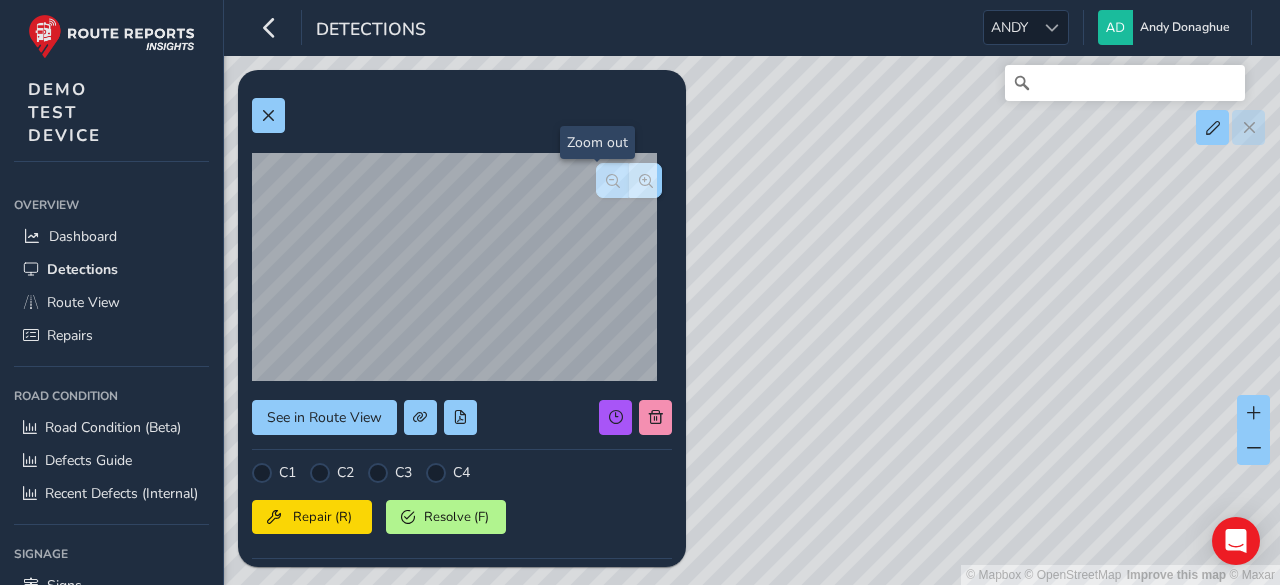 click at bounding box center [613, 181] 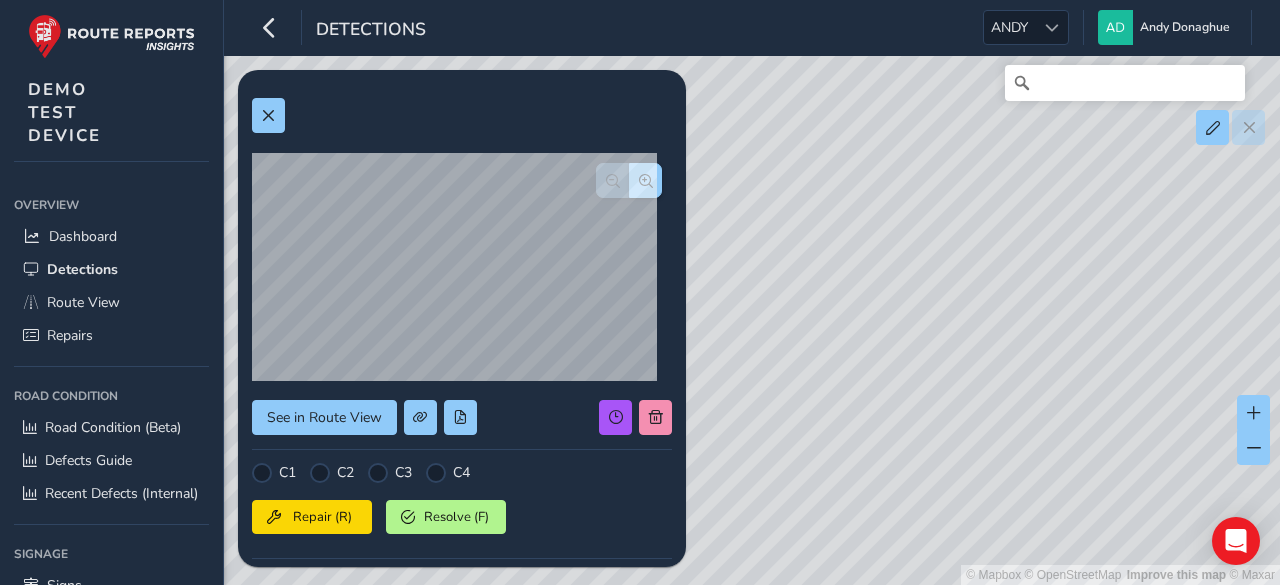 click at bounding box center [629, 180] 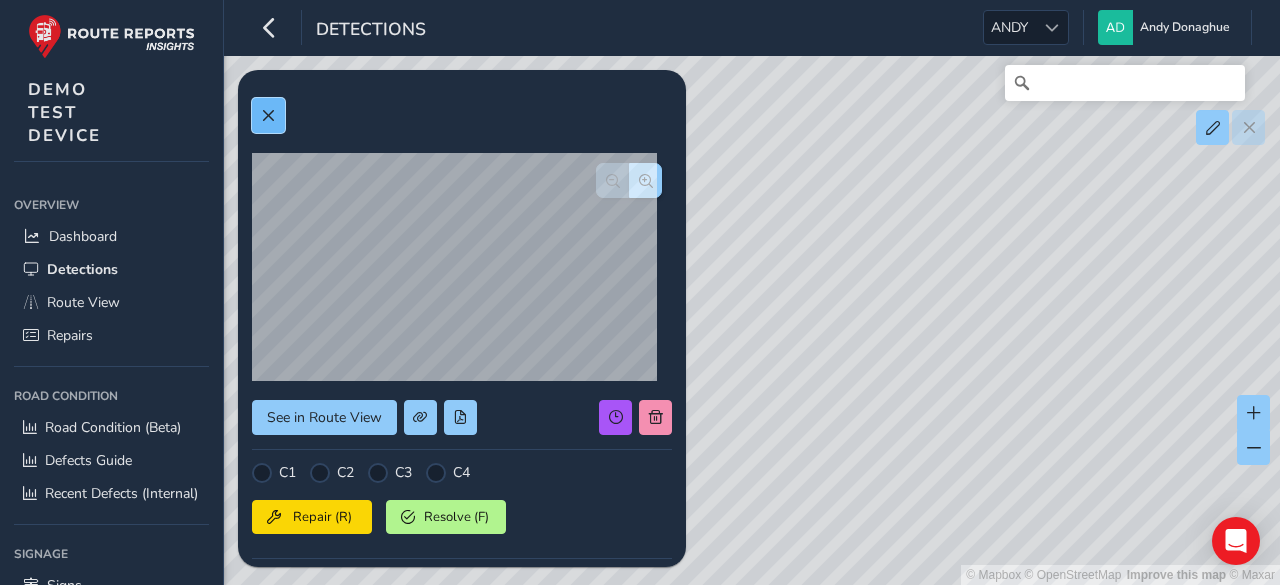 click at bounding box center [268, 116] 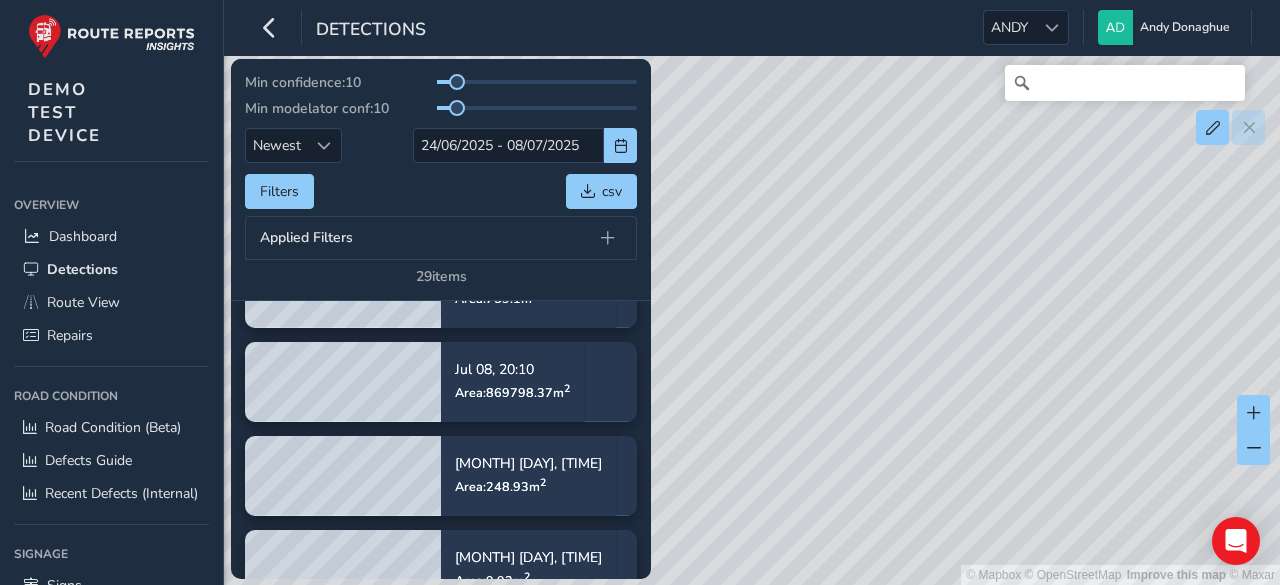 scroll, scrollTop: 80, scrollLeft: 0, axis: vertical 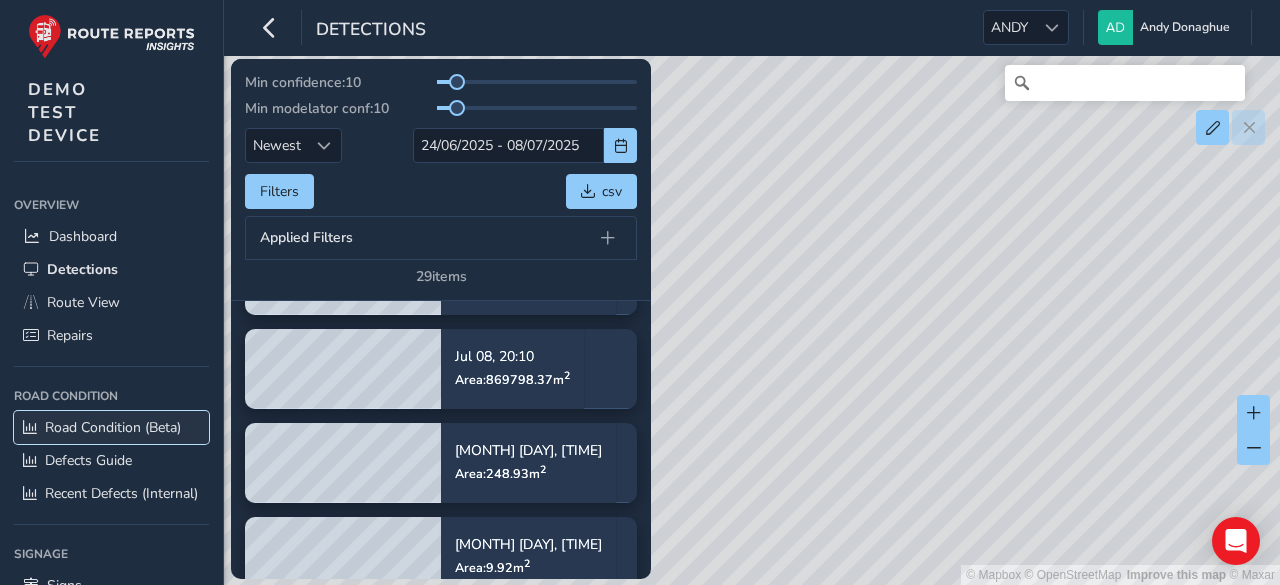 click on "Road Condition (Beta)" at bounding box center [113, 427] 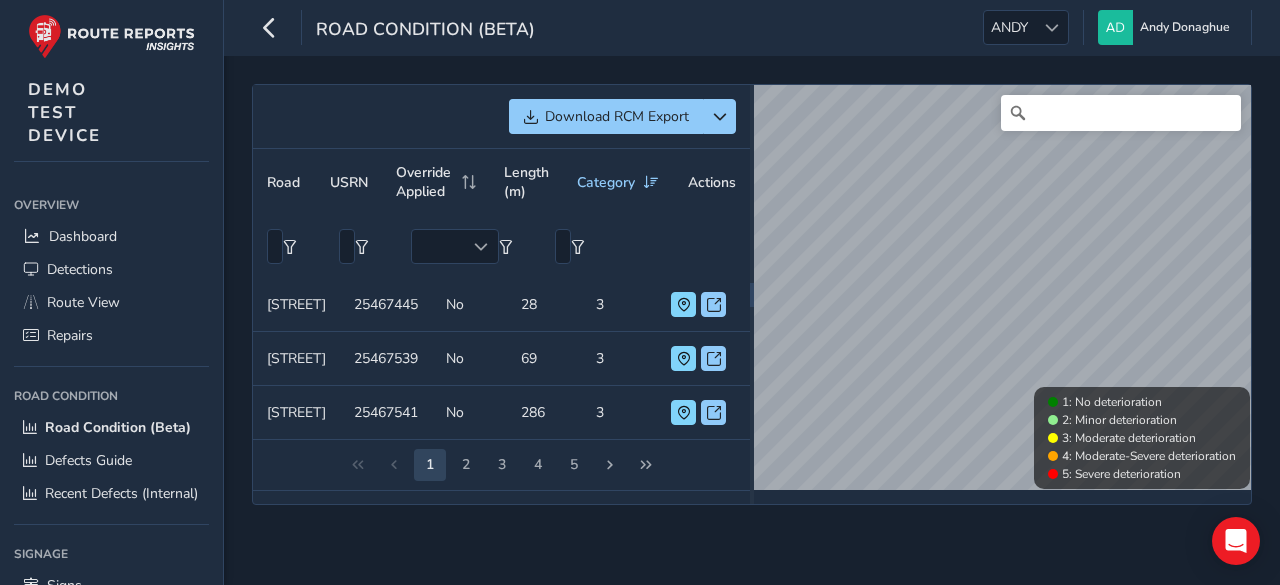 click on "Download RCM Export   Road Ewenny Road USRN [NUMBER] Override Applied No Length (m) 28 Category 3 Actions     Road Crack Hill USRN [NUMBER] Override Applied No Length (m) 69 Category 3 Actions     1 2 3 4 5 © Mapbox   © OpenStreetMap   Improve this map   © Maxar 1: No deterioration 2: Minor deterioration 3: Moderate deterioration 4: Moderate-Severe deterioration 5: Severe deterioration" at bounding box center (752, 320) 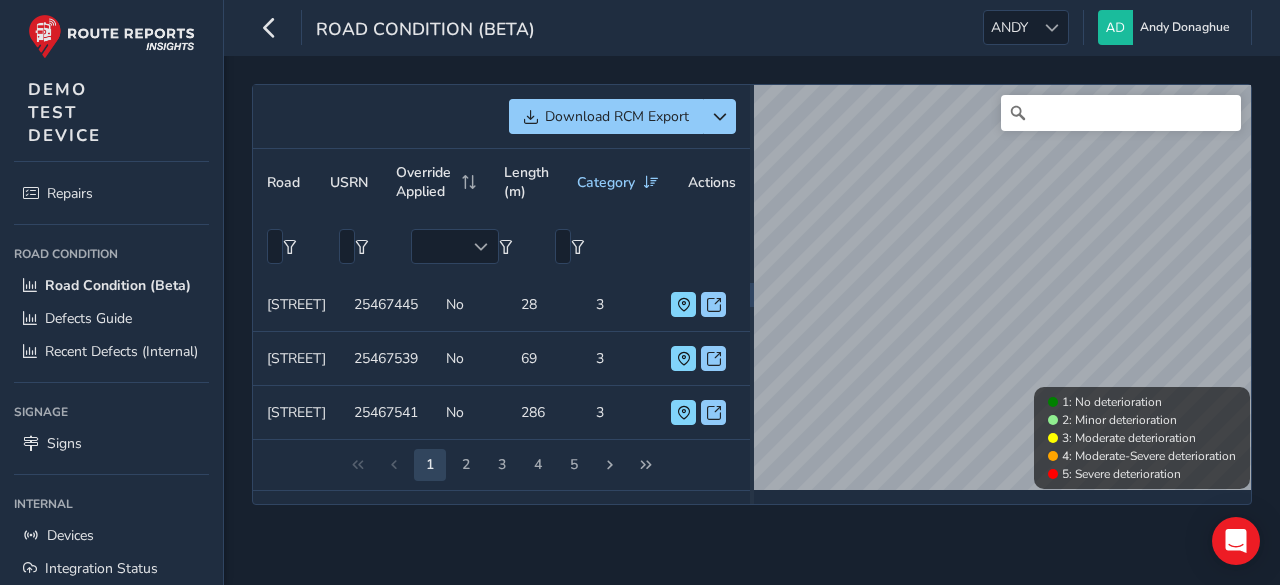 scroll, scrollTop: 160, scrollLeft: 0, axis: vertical 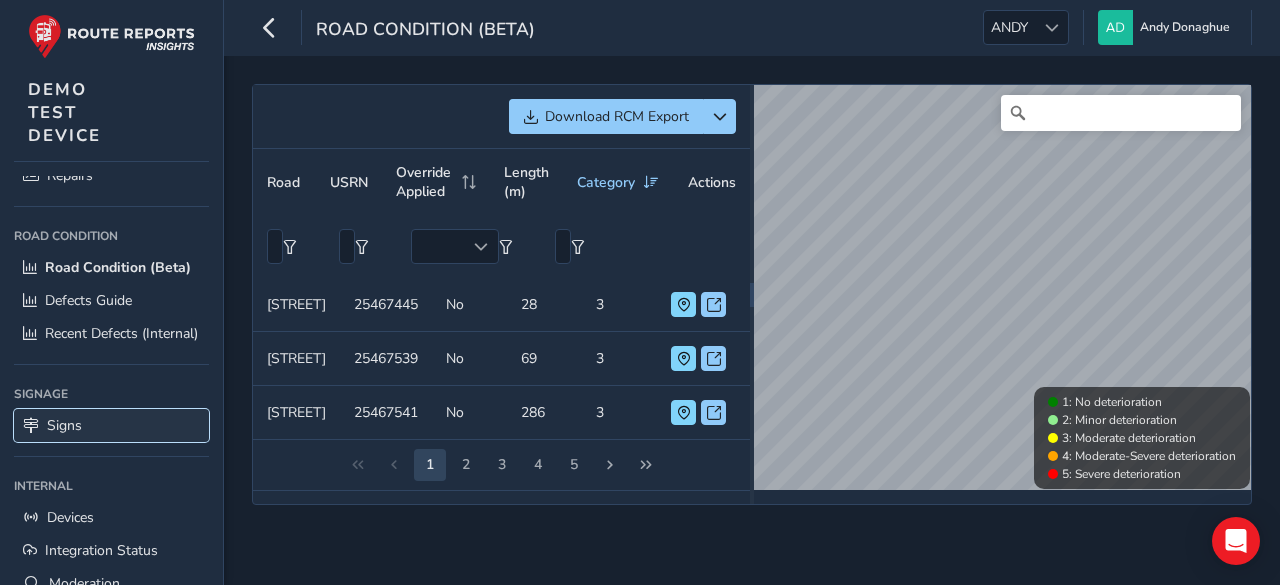 click on "Signs" at bounding box center (64, 425) 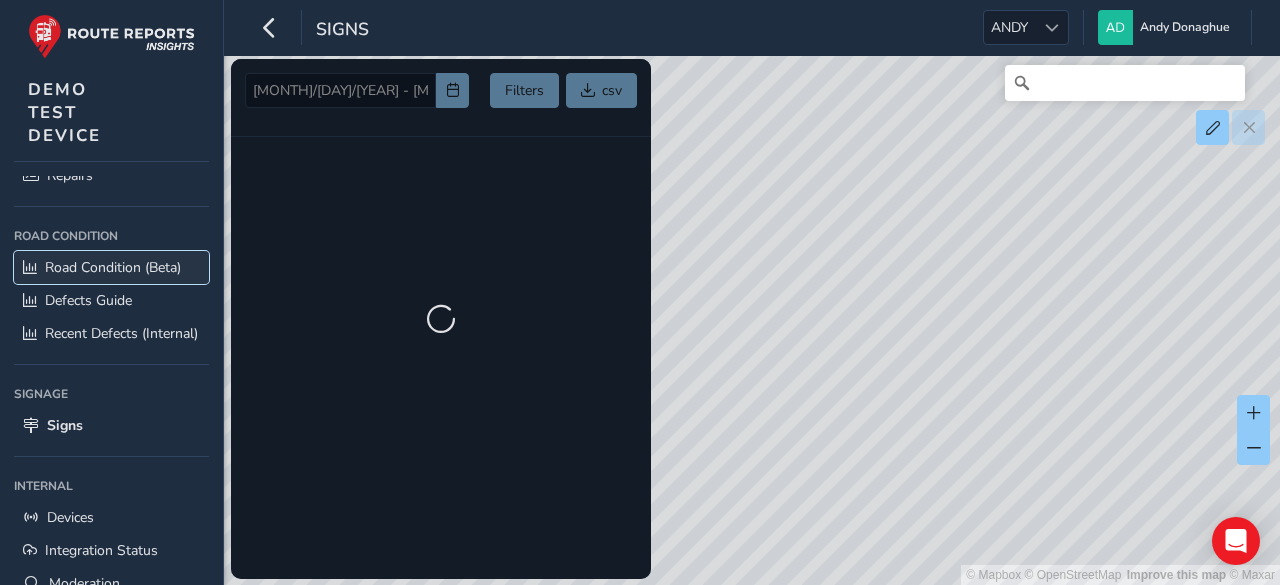 click on "Road Condition (Beta)" at bounding box center [113, 267] 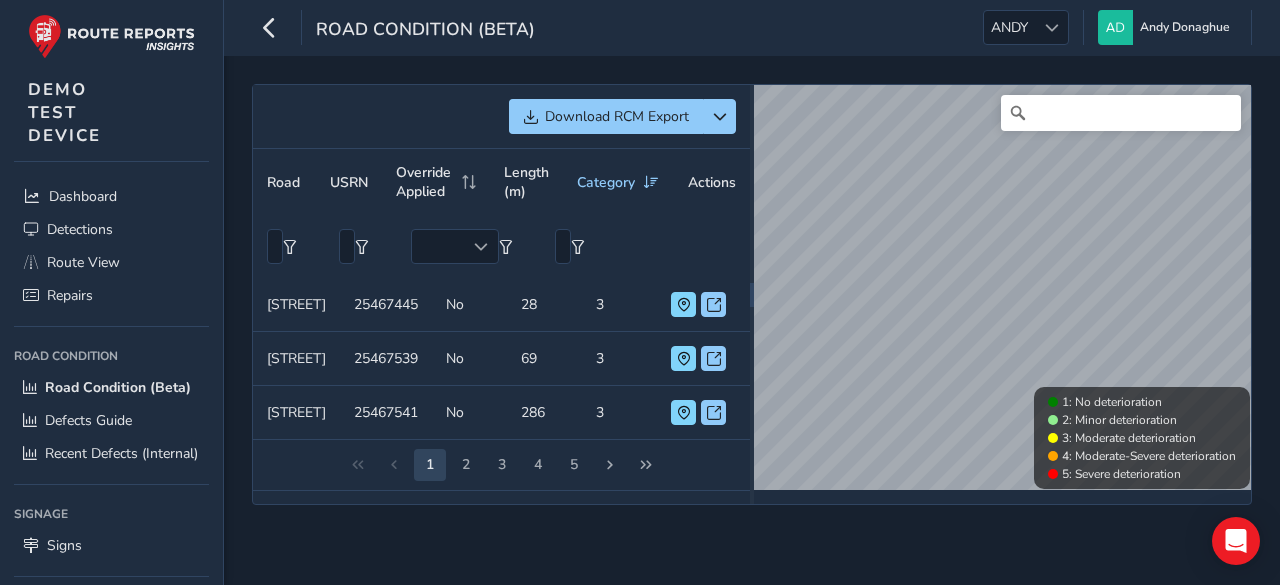 scroll, scrollTop: 0, scrollLeft: 0, axis: both 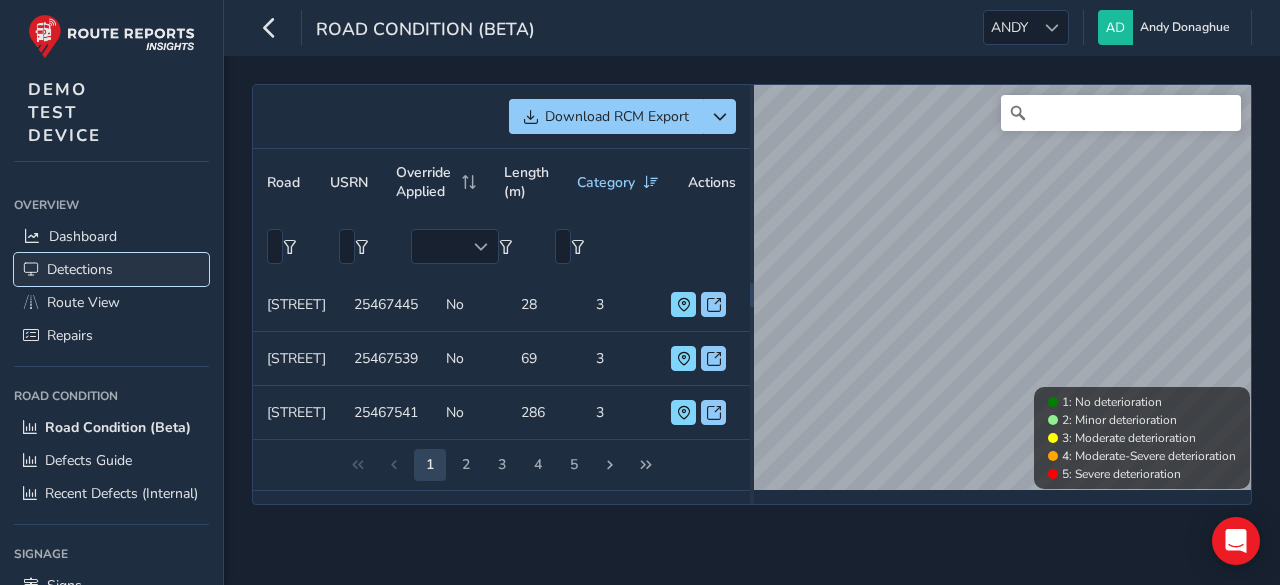 click on "Detections" at bounding box center [80, 269] 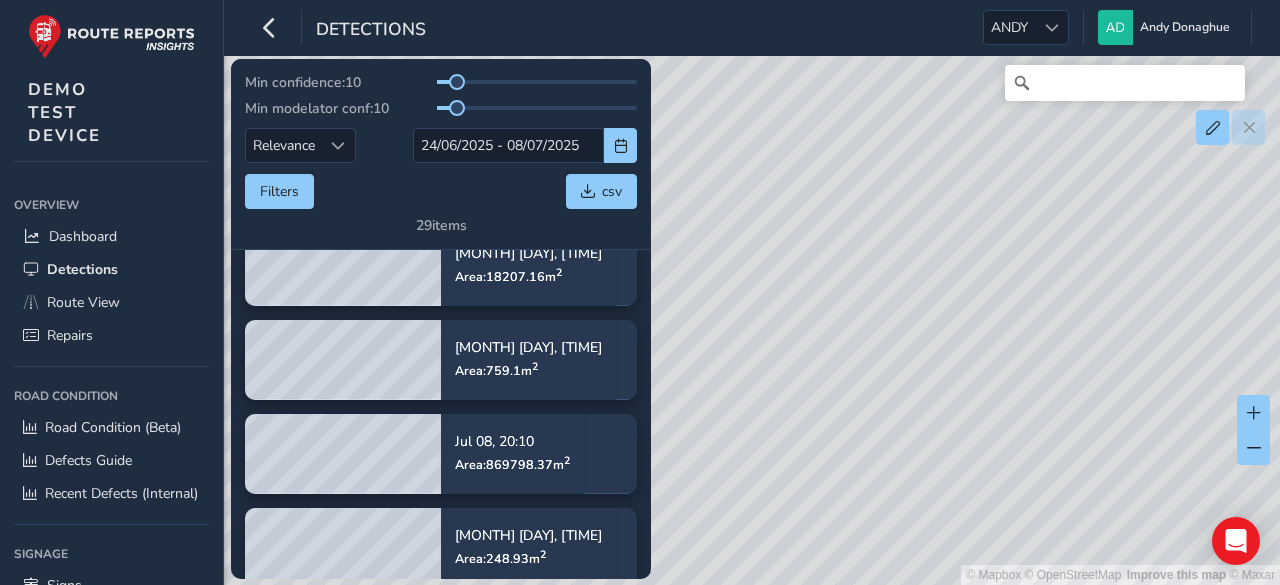 scroll, scrollTop: 240, scrollLeft: 0, axis: vertical 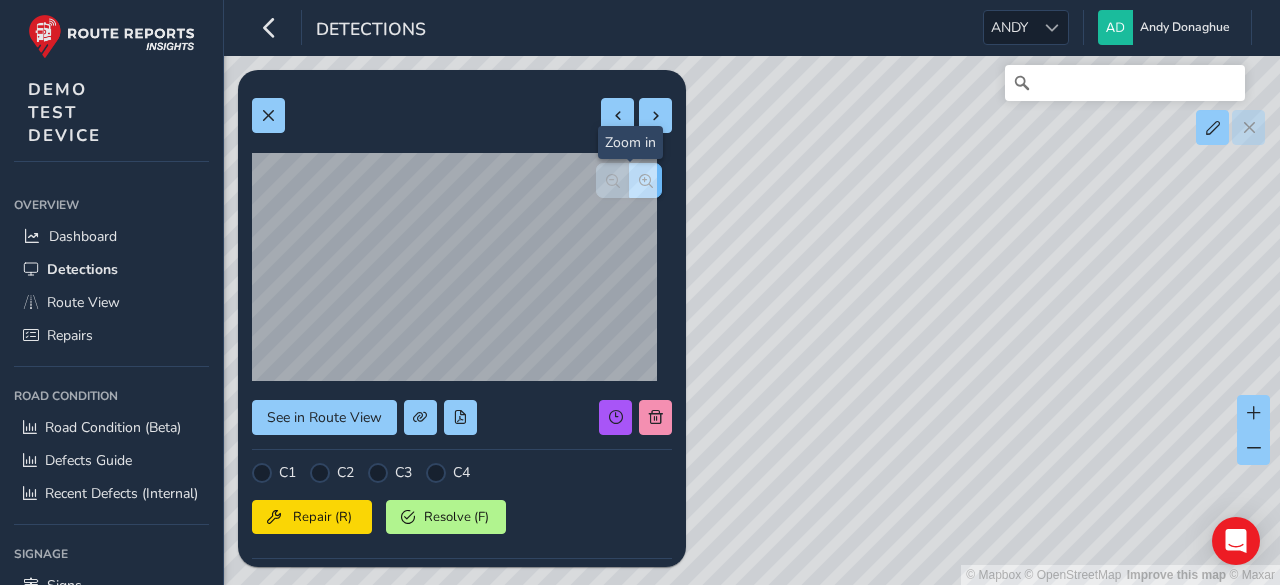click at bounding box center [646, 181] 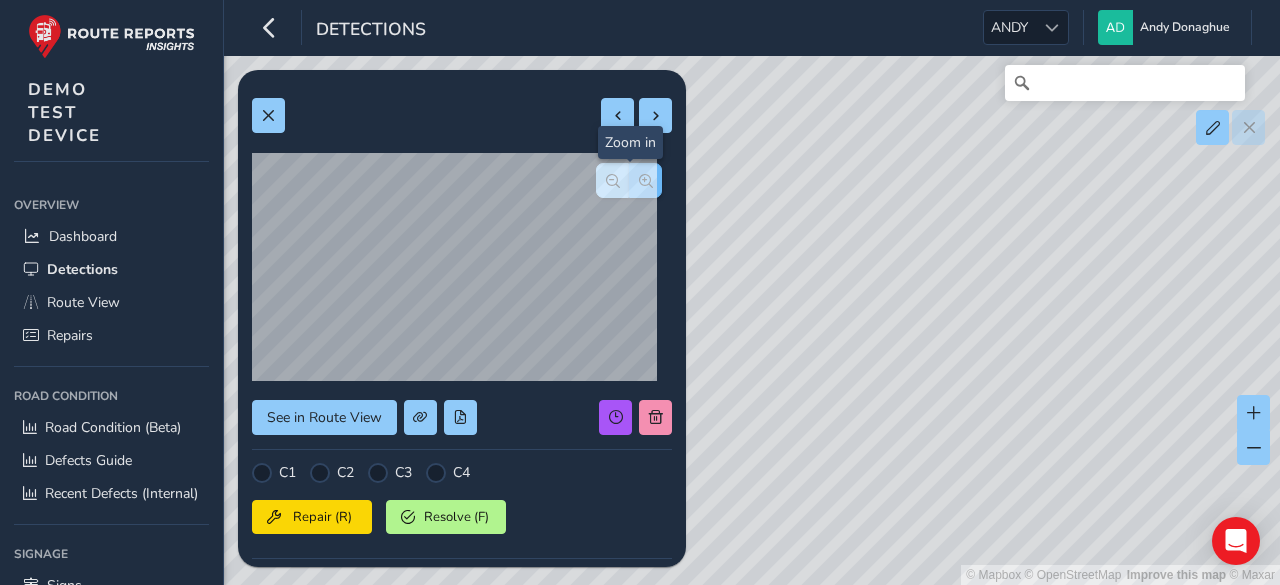 click at bounding box center (646, 181) 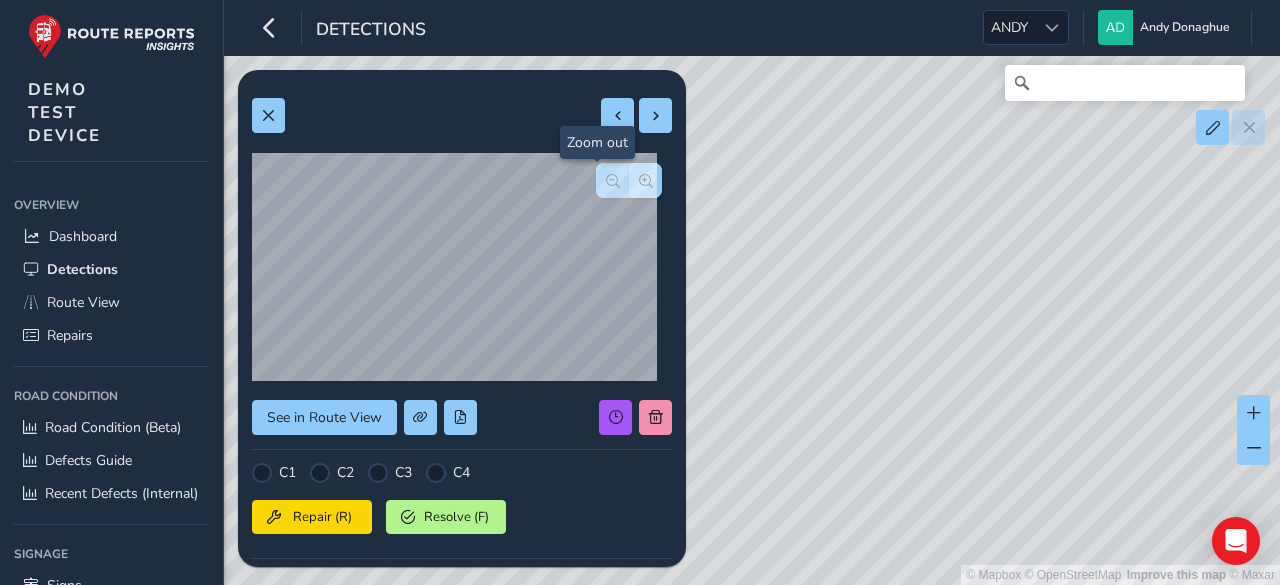 click at bounding box center (613, 181) 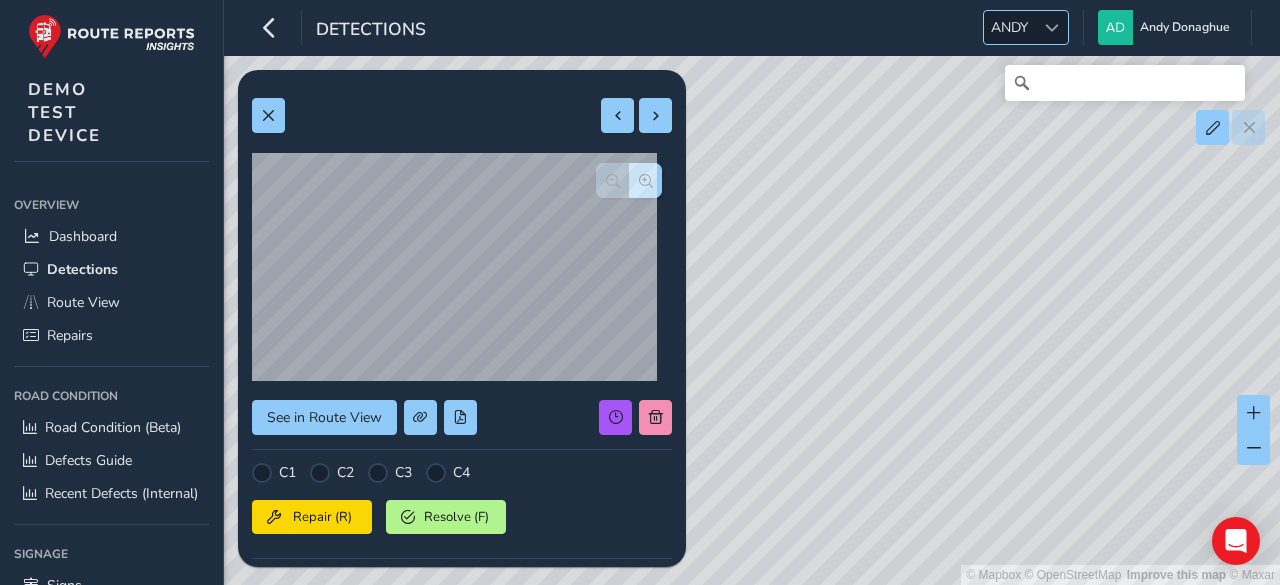 click at bounding box center (1052, 28) 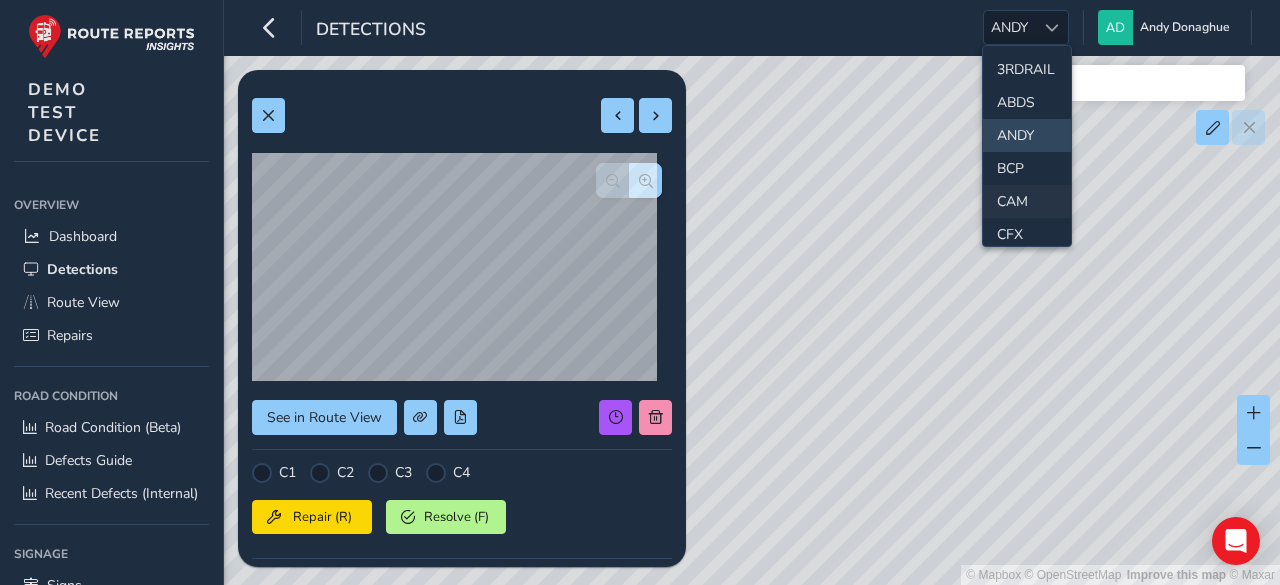 click on "CAM" at bounding box center [1027, 201] 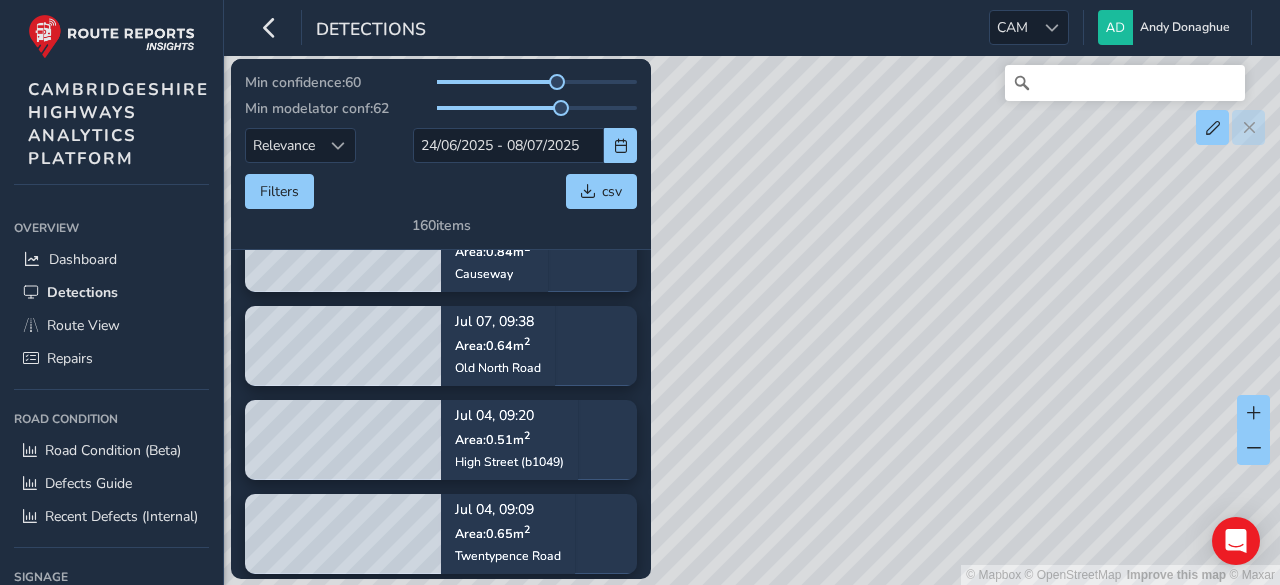 scroll, scrollTop: 972, scrollLeft: 0, axis: vertical 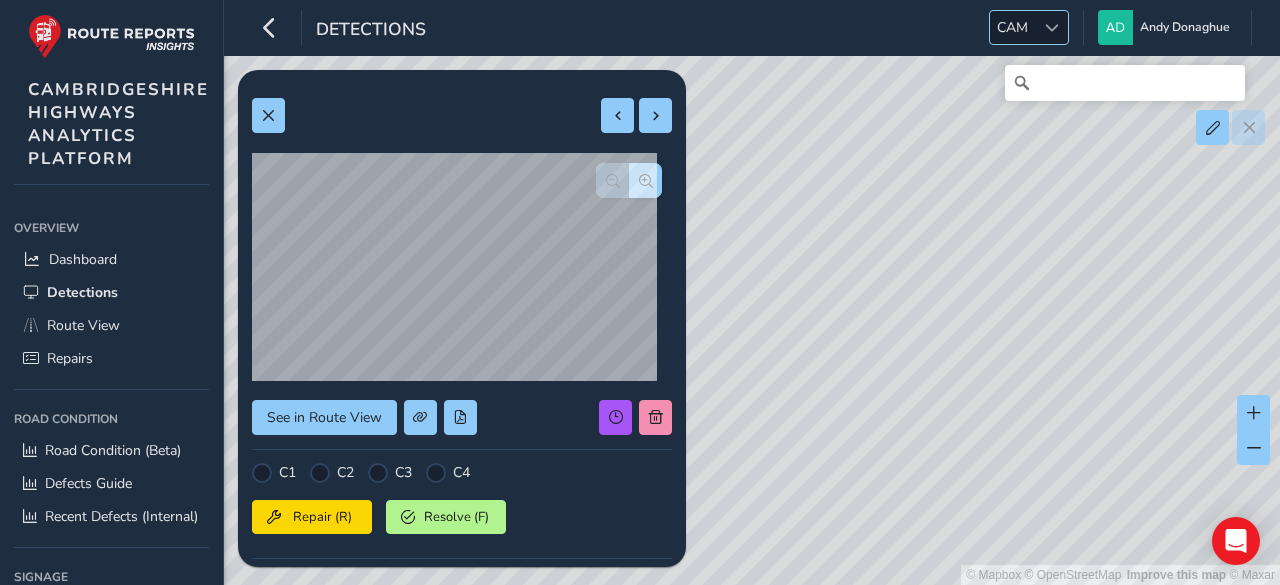 click at bounding box center [1052, 28] 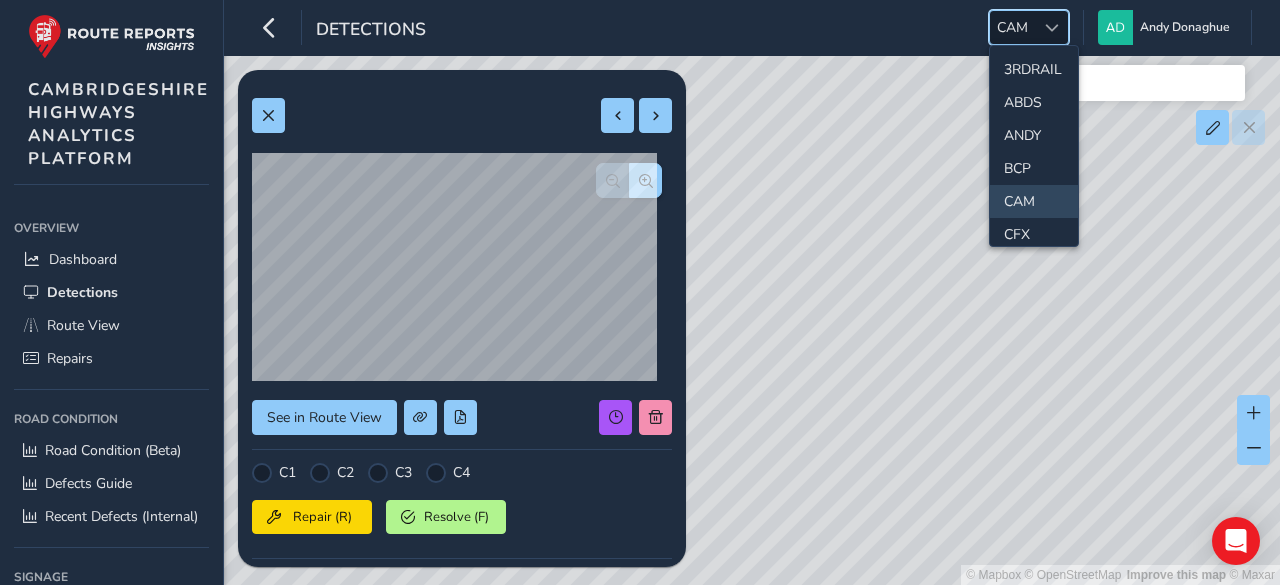 scroll, scrollTop: 40, scrollLeft: 0, axis: vertical 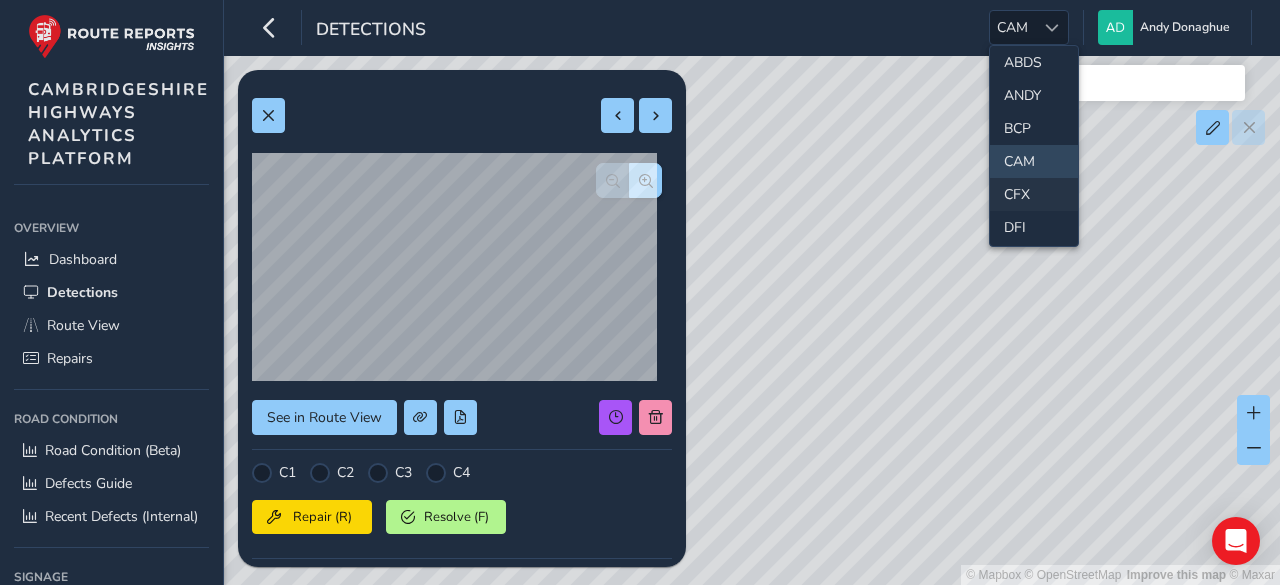 click on "CFX" at bounding box center [1034, 194] 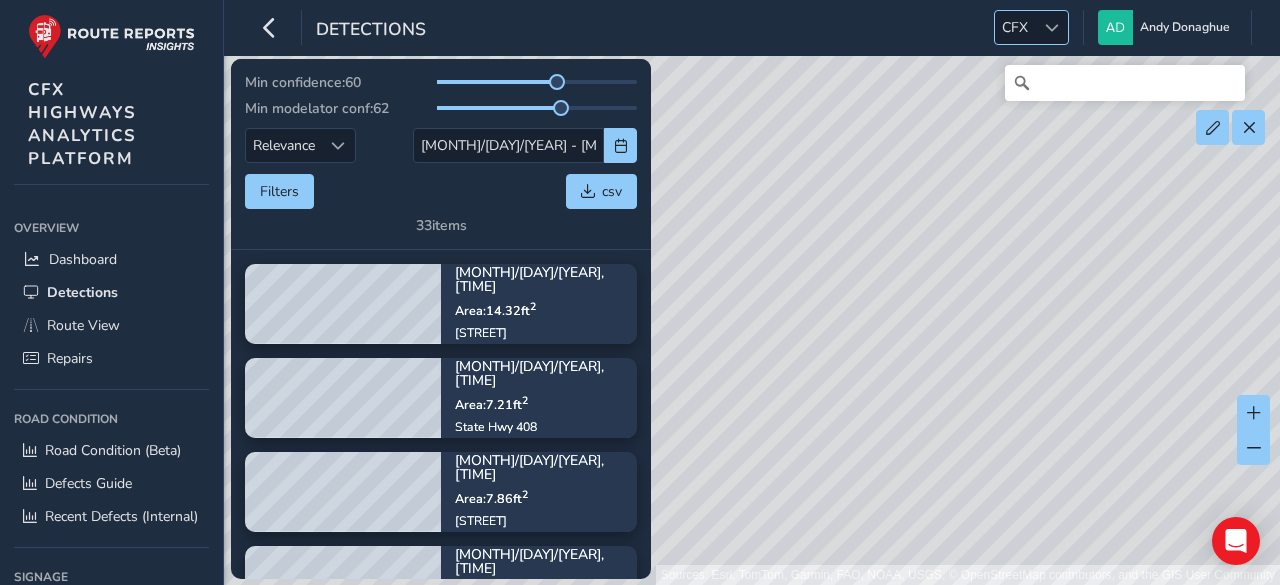 click at bounding box center (1052, 28) 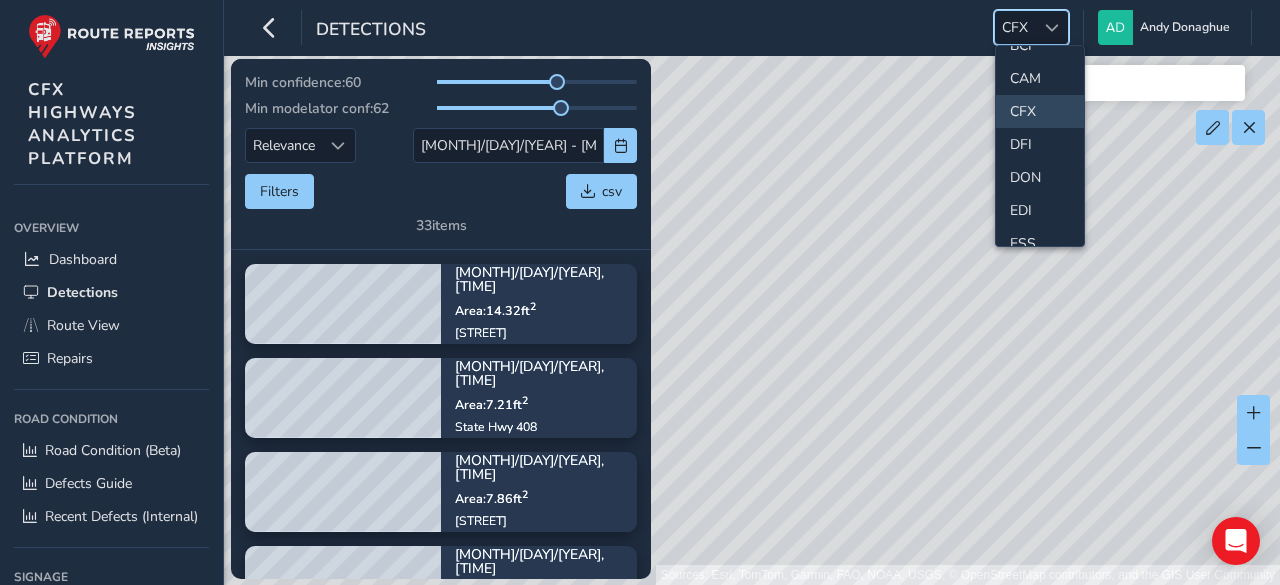 scroll, scrollTop: 163, scrollLeft: 0, axis: vertical 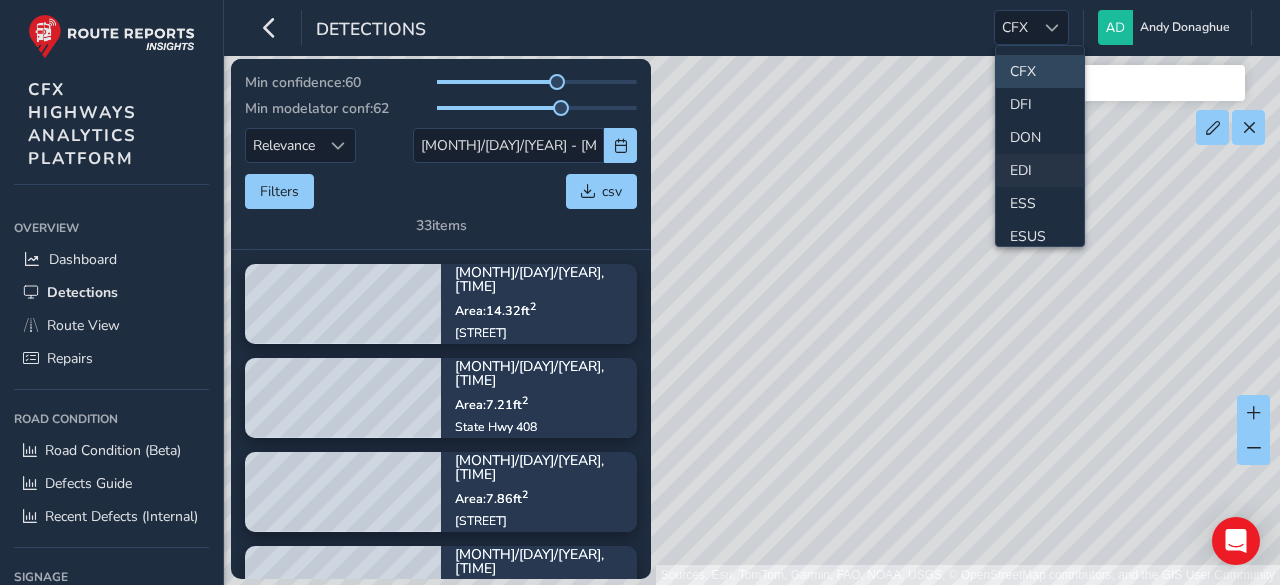 click on "EDI" at bounding box center (1040, 170) 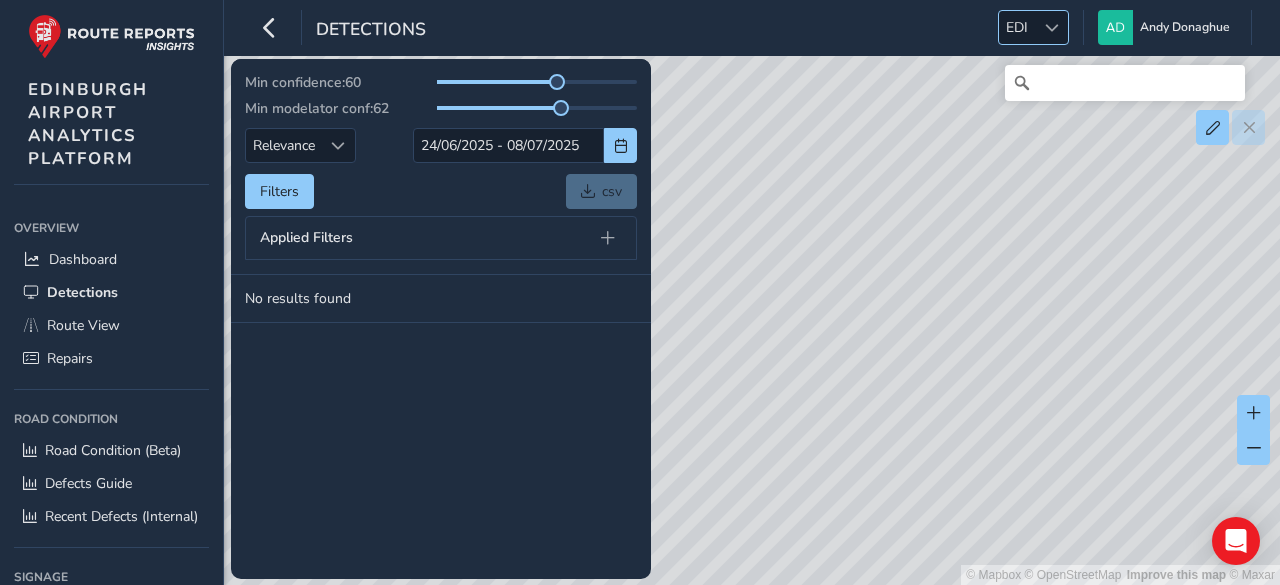 click at bounding box center (1051, 27) 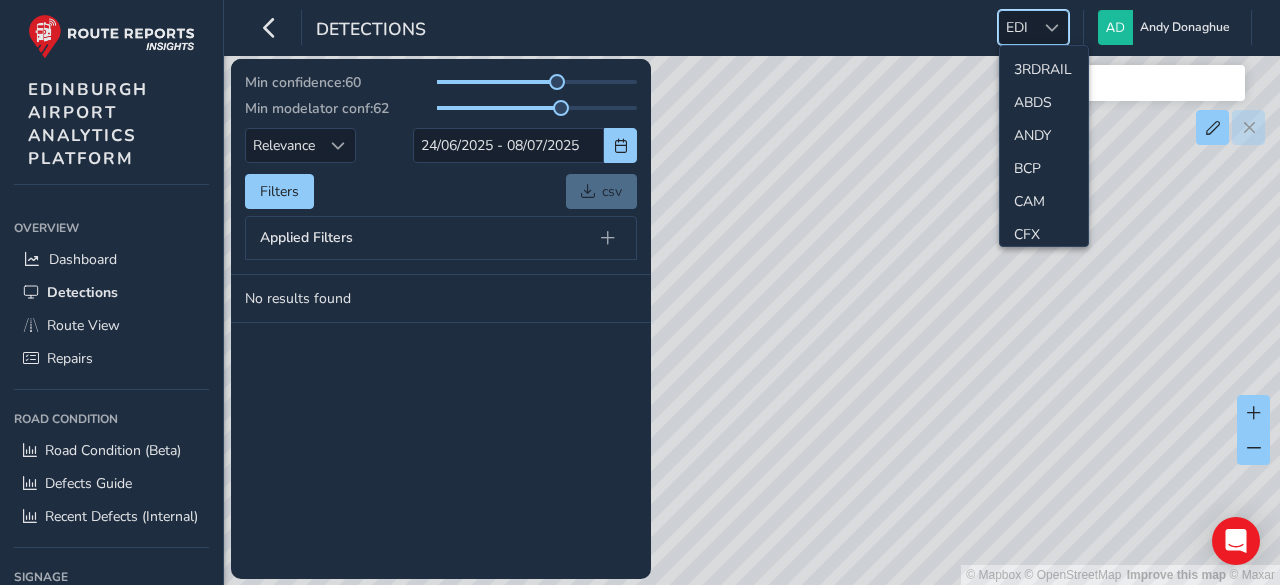 scroll, scrollTop: 101, scrollLeft: 0, axis: vertical 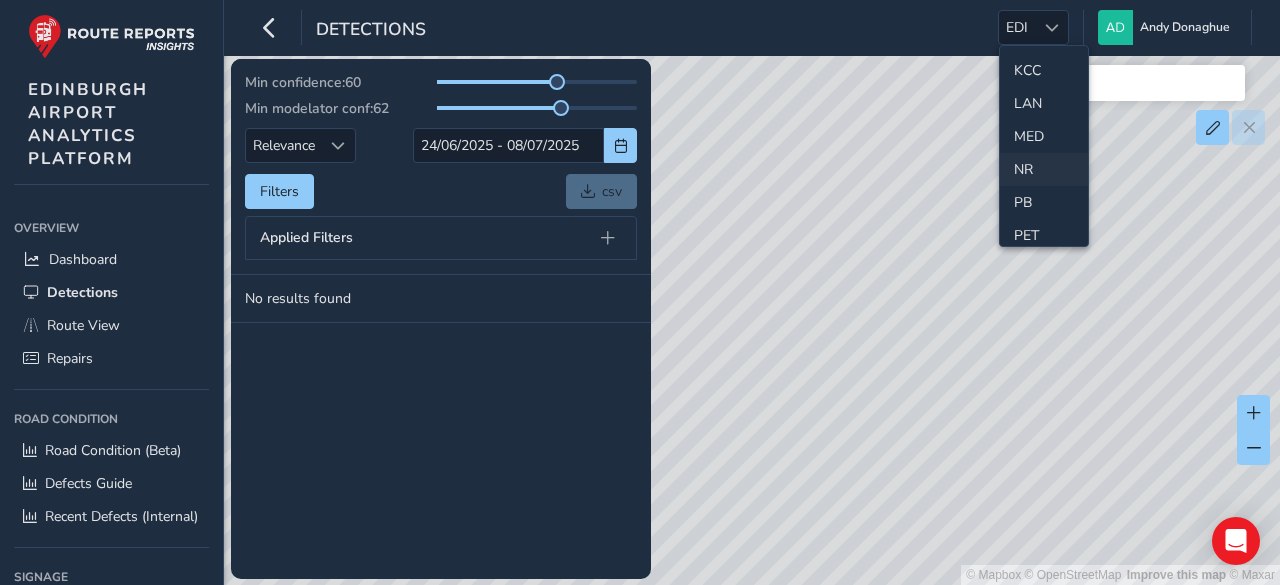 click on "NR" at bounding box center (1044, 169) 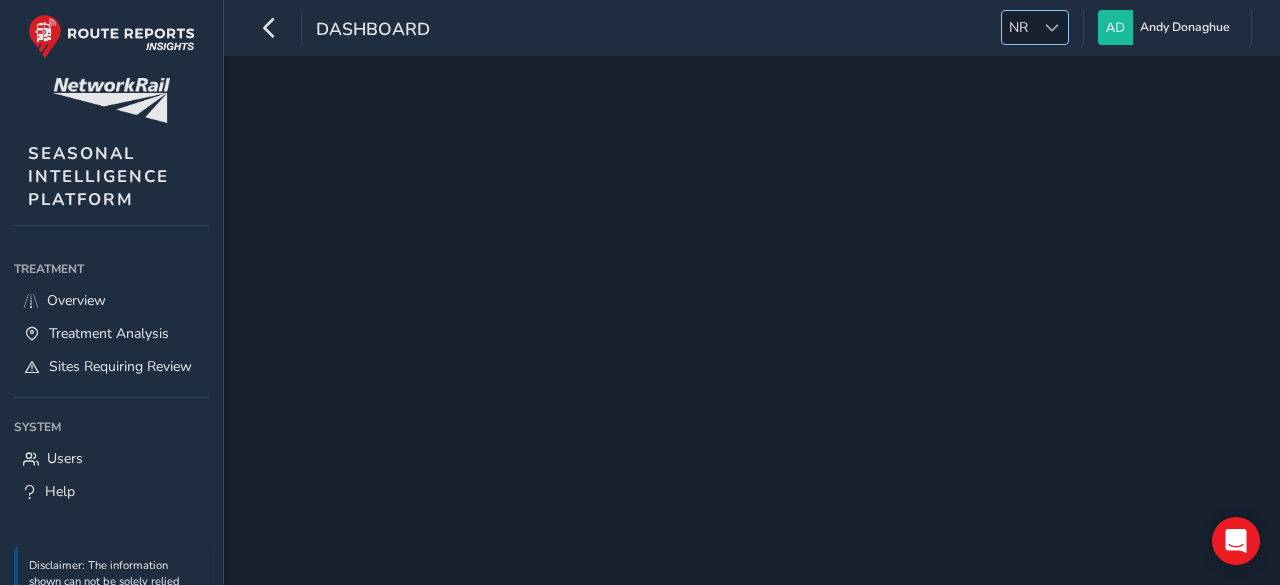 click at bounding box center (1052, 28) 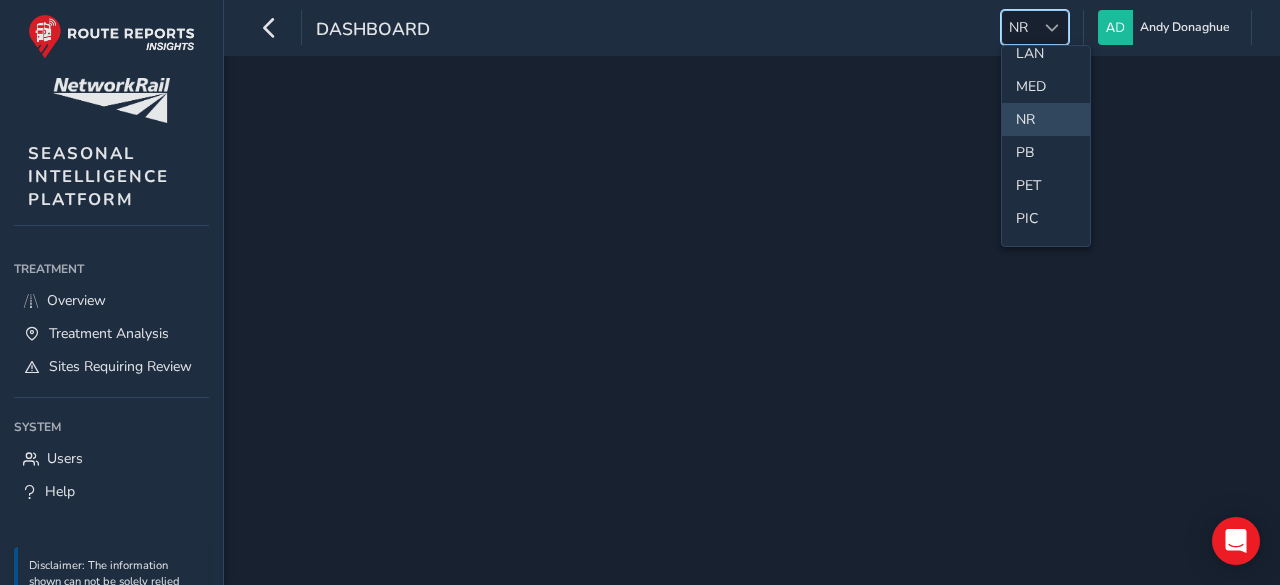 scroll, scrollTop: 474, scrollLeft: 0, axis: vertical 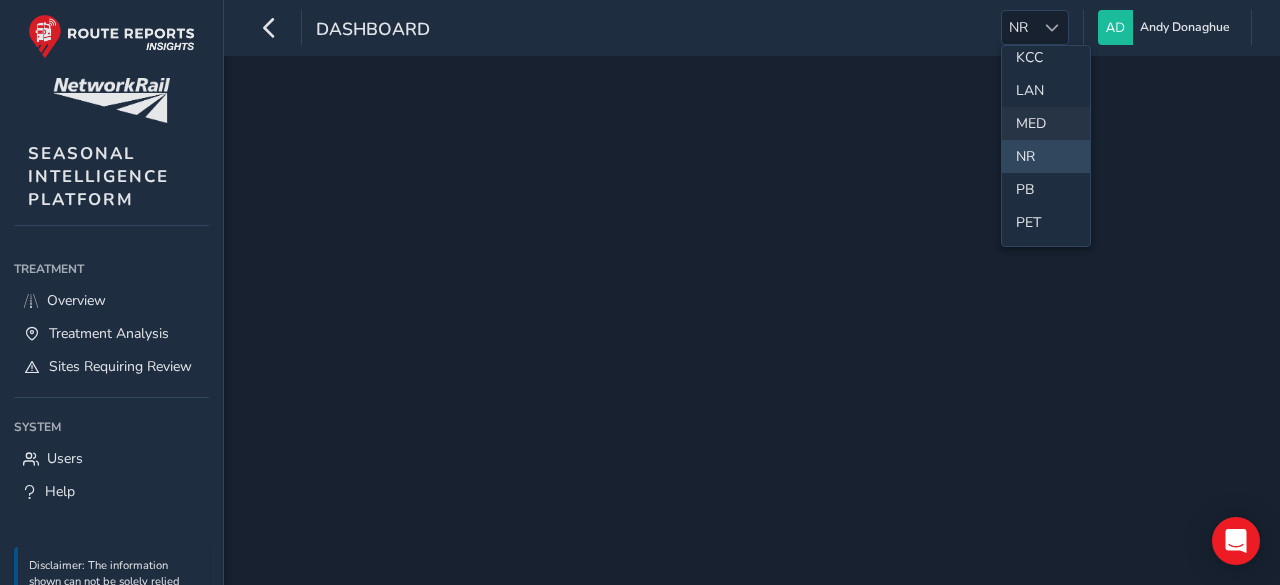 click on "MED" at bounding box center [1046, 123] 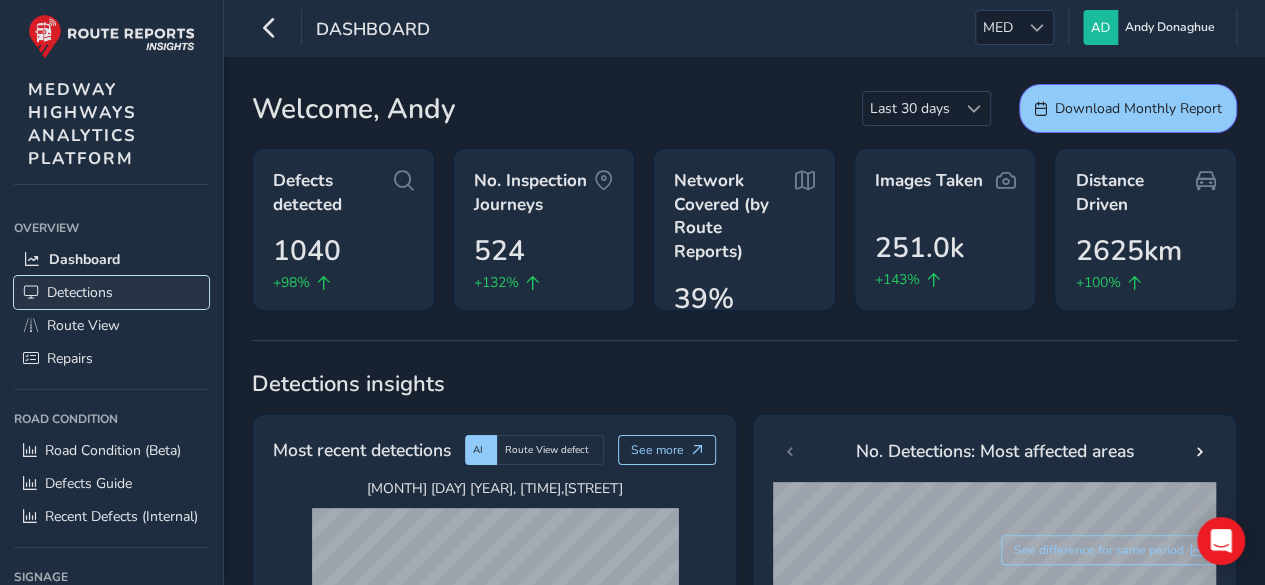 click on "Detections" at bounding box center [80, 292] 